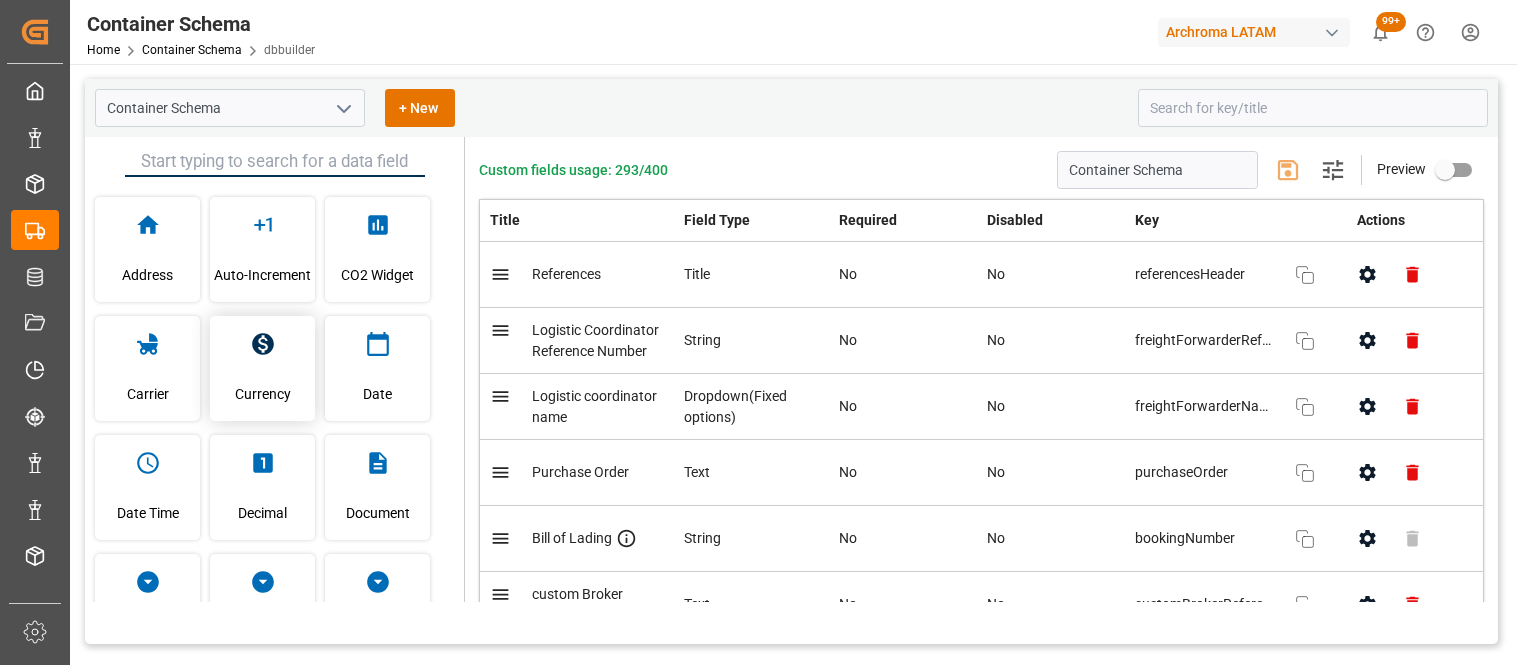 scroll, scrollTop: 0, scrollLeft: 0, axis: both 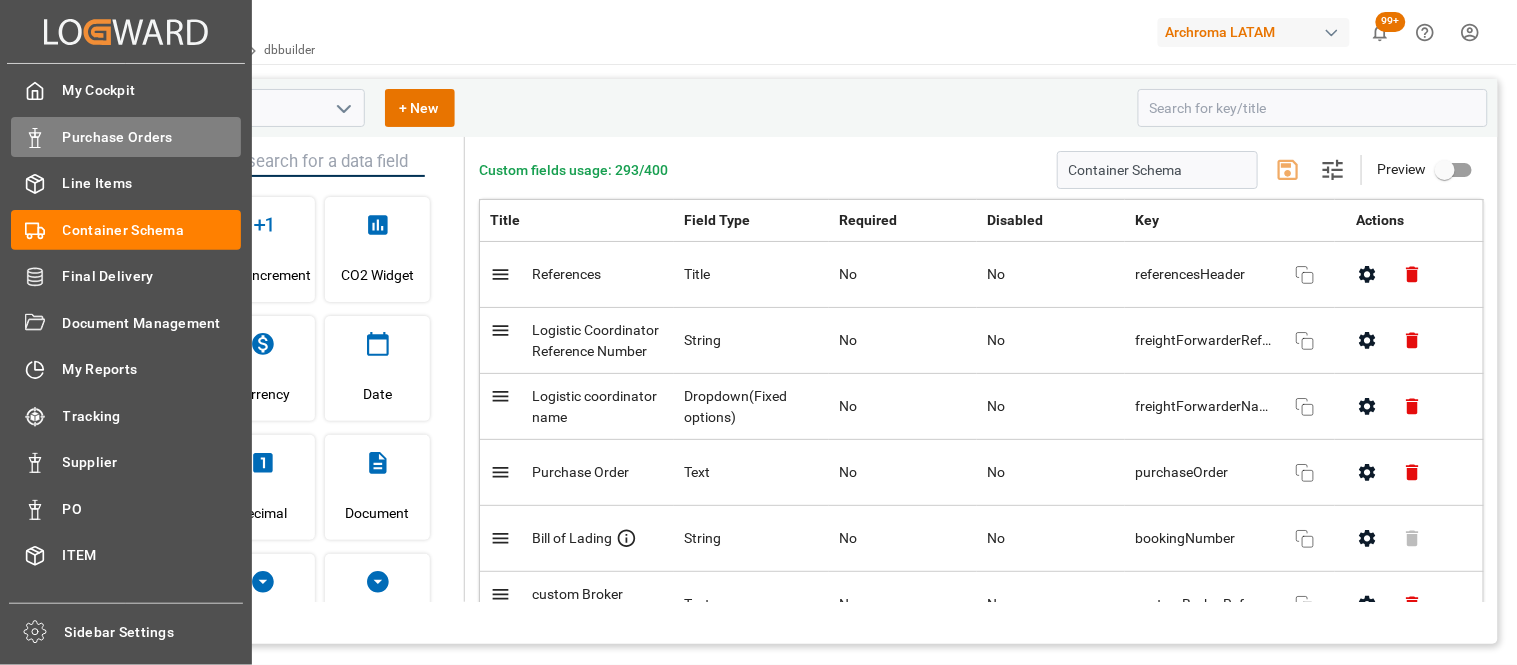 click on "Purchase Orders Purchase Orders" at bounding box center [126, 136] 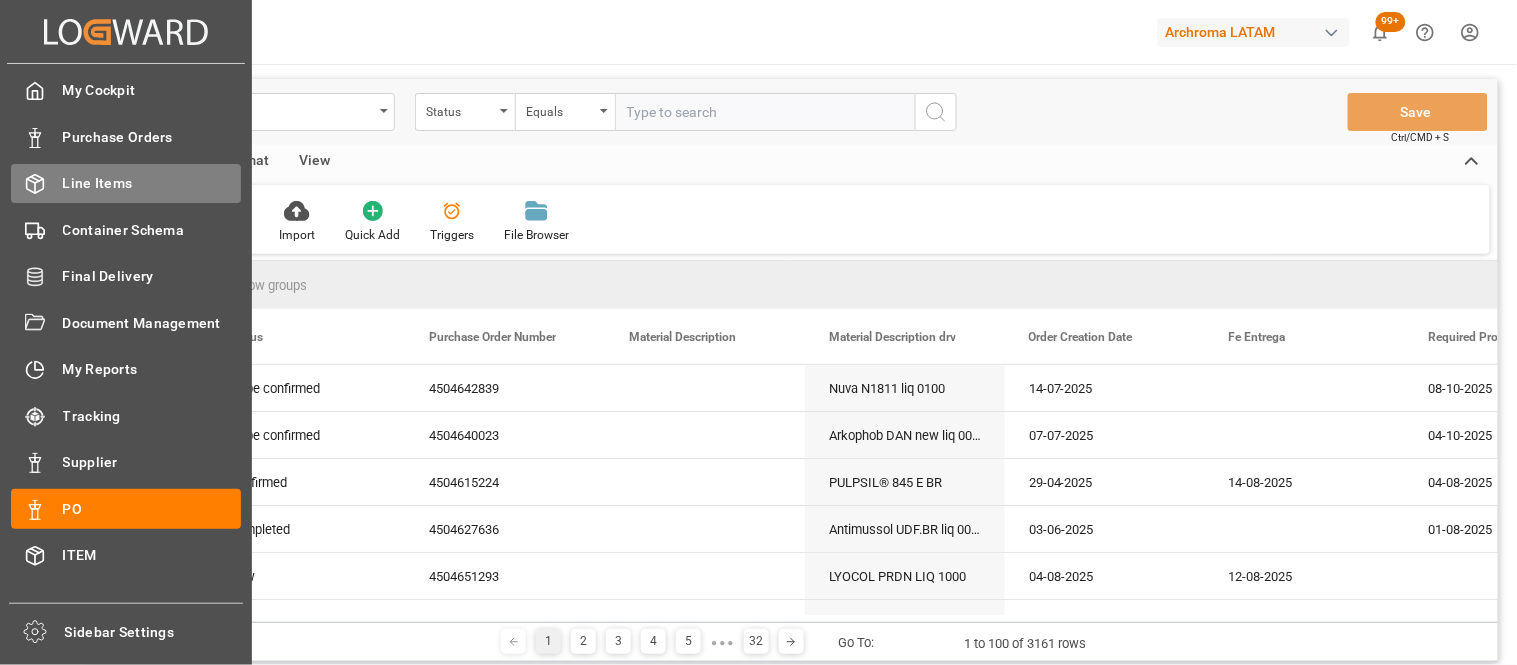 click on "Line Items Line Items" at bounding box center (126, 183) 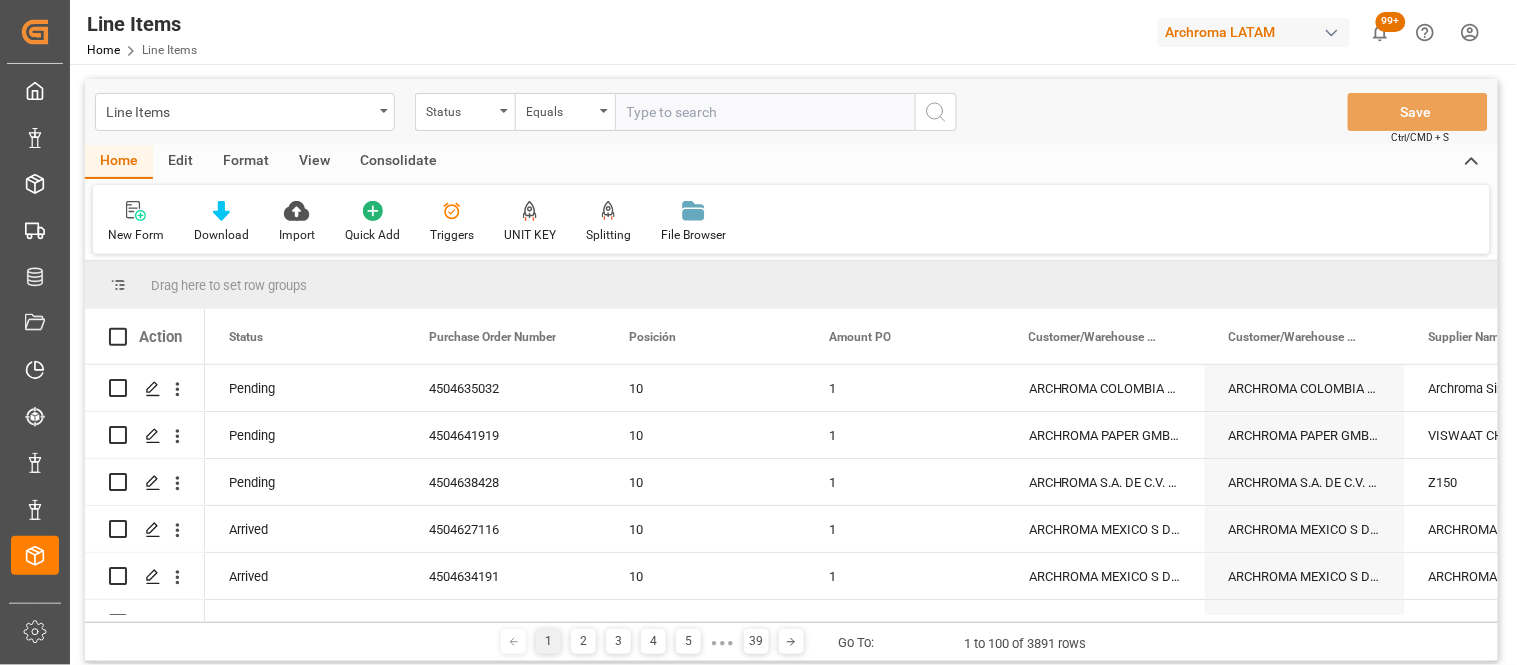 click on "Home Edit Format View Consolidate" at bounding box center [791, 162] 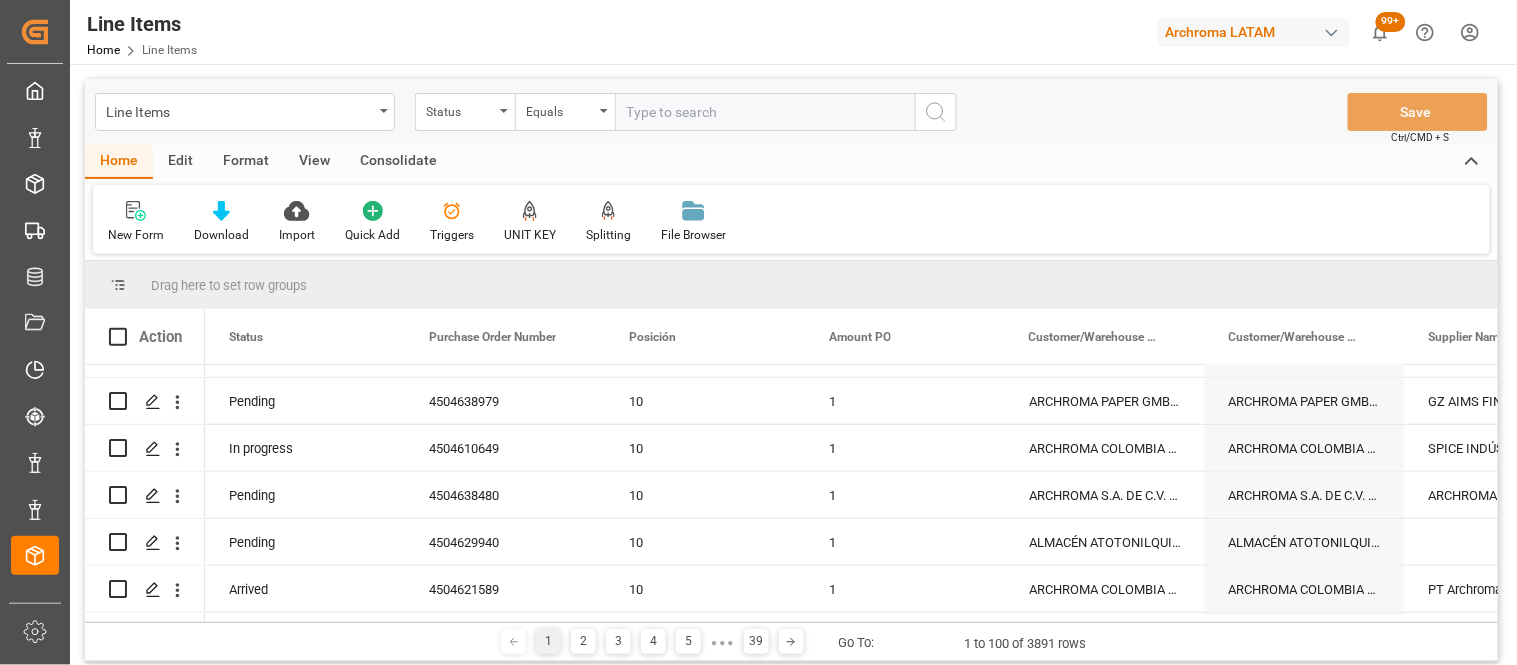 scroll, scrollTop: 0, scrollLeft: 0, axis: both 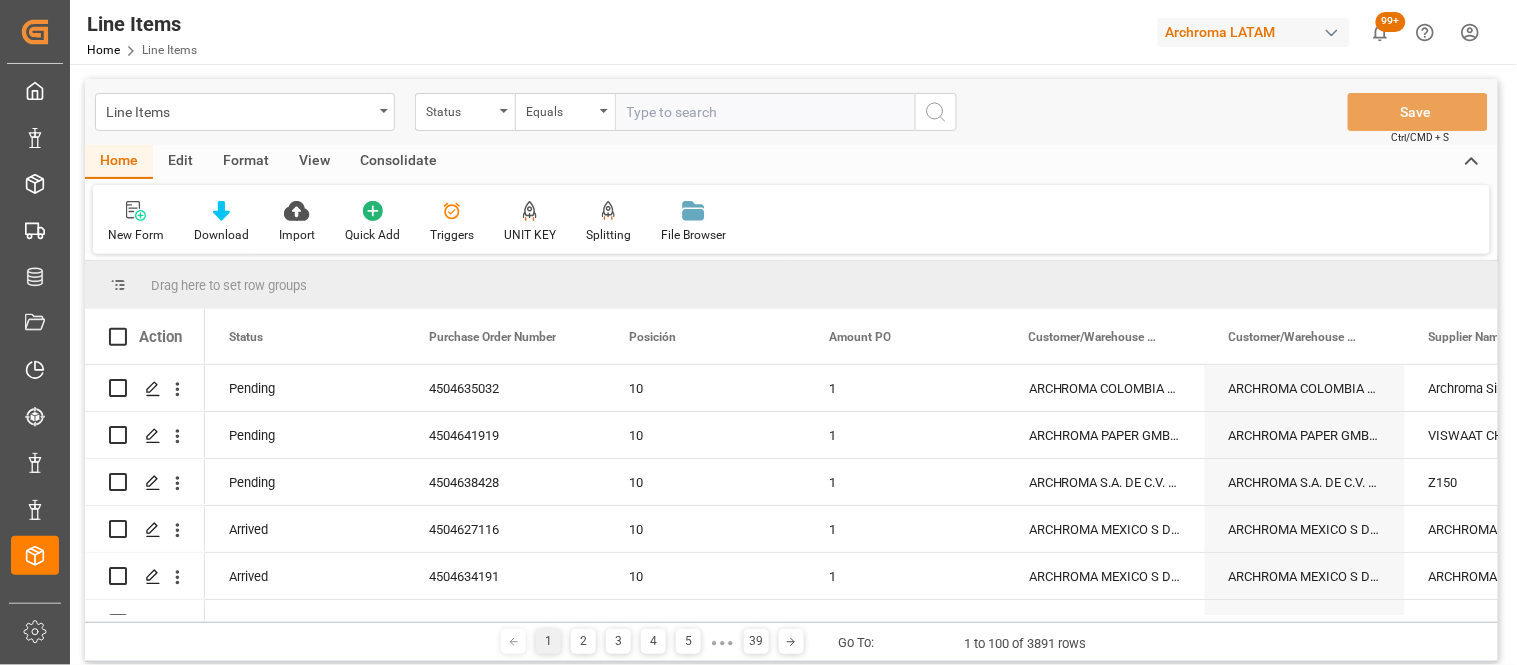 click on "New Form Download Import Quick Add Triggers UNIT KEY Splitting Split by quantity File Browser" at bounding box center [791, 219] 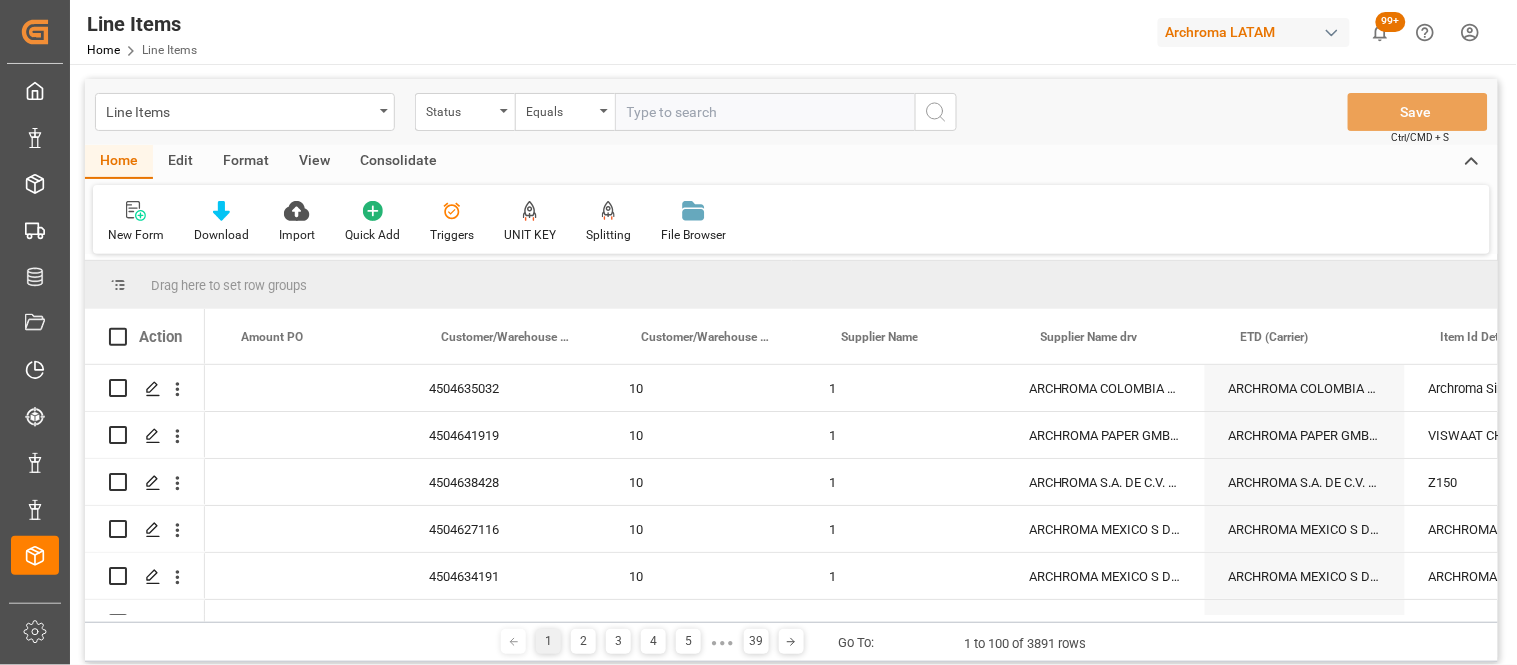 scroll, scrollTop: 0, scrollLeft: 587, axis: horizontal 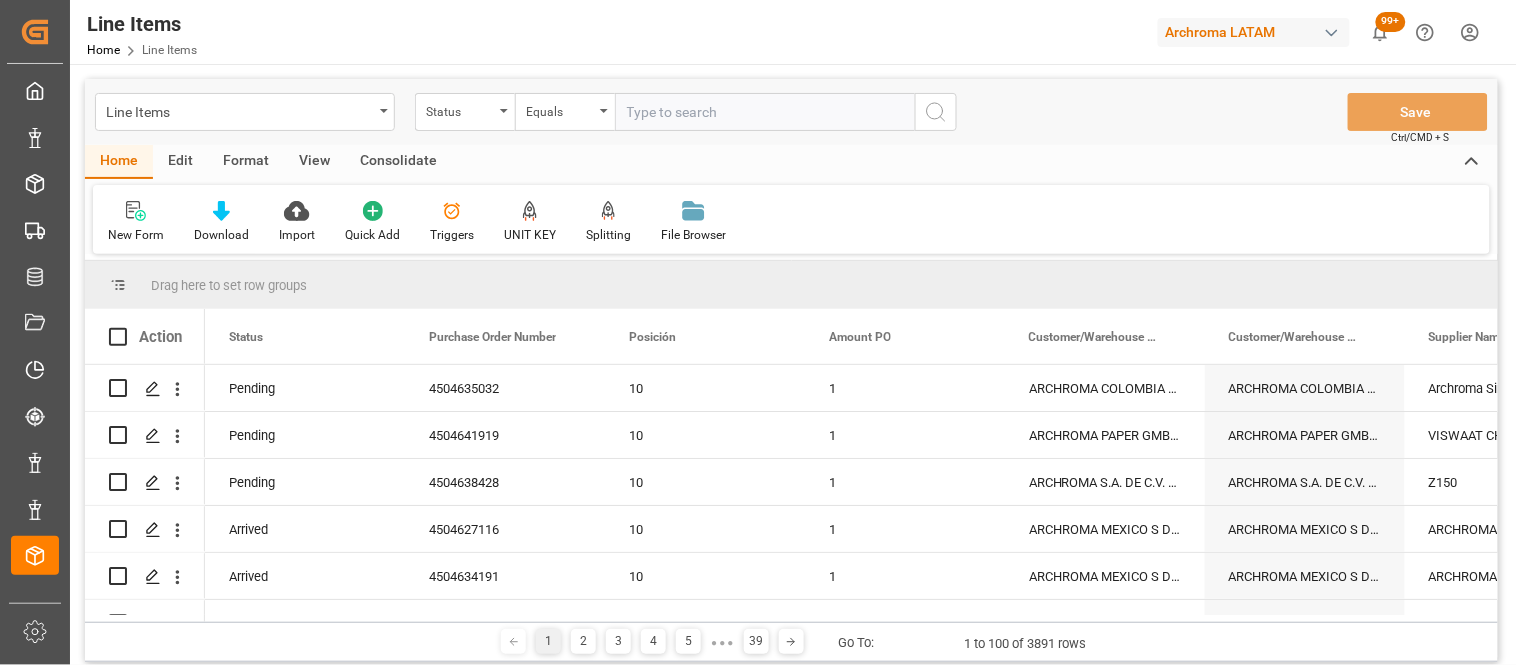 click on "1 2 3 4 5 ● ● ● 39 Go To: 1 to 100 of 3891 rows" at bounding box center (791, 642) 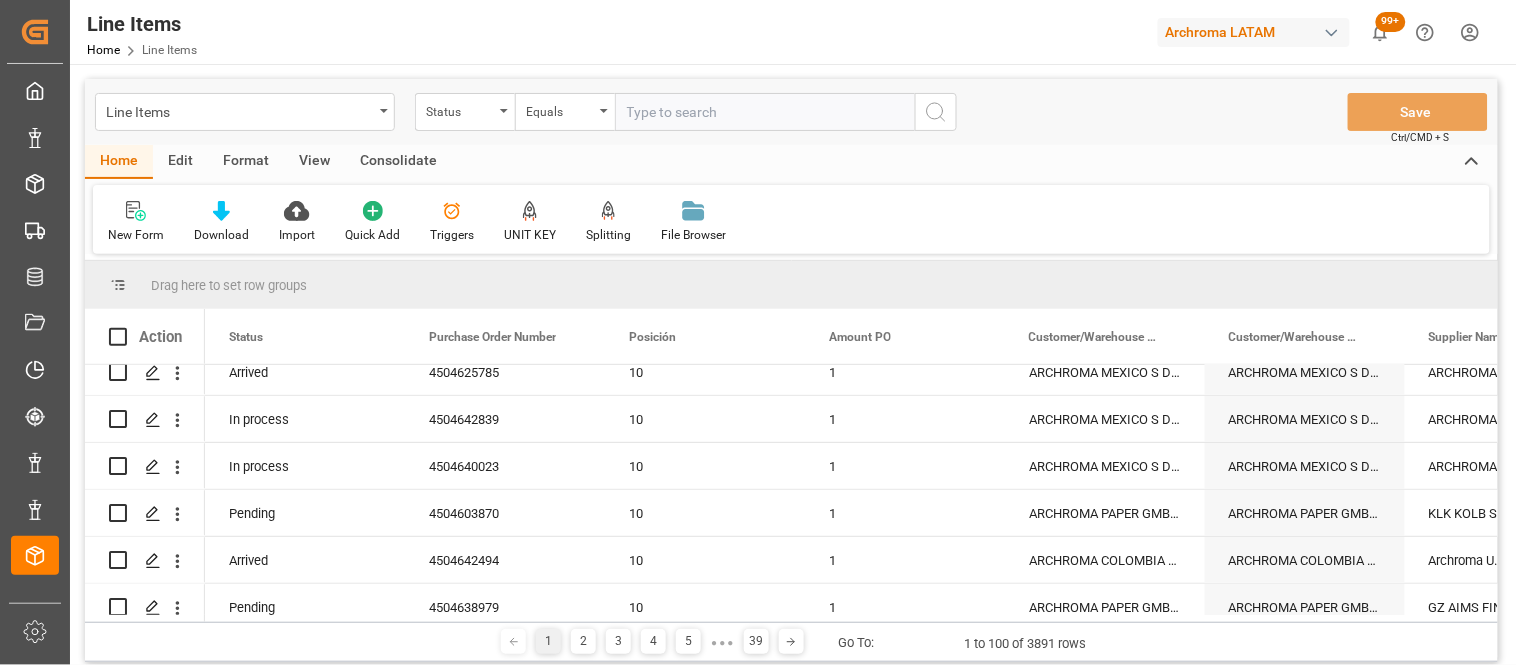 scroll, scrollTop: 0, scrollLeft: 0, axis: both 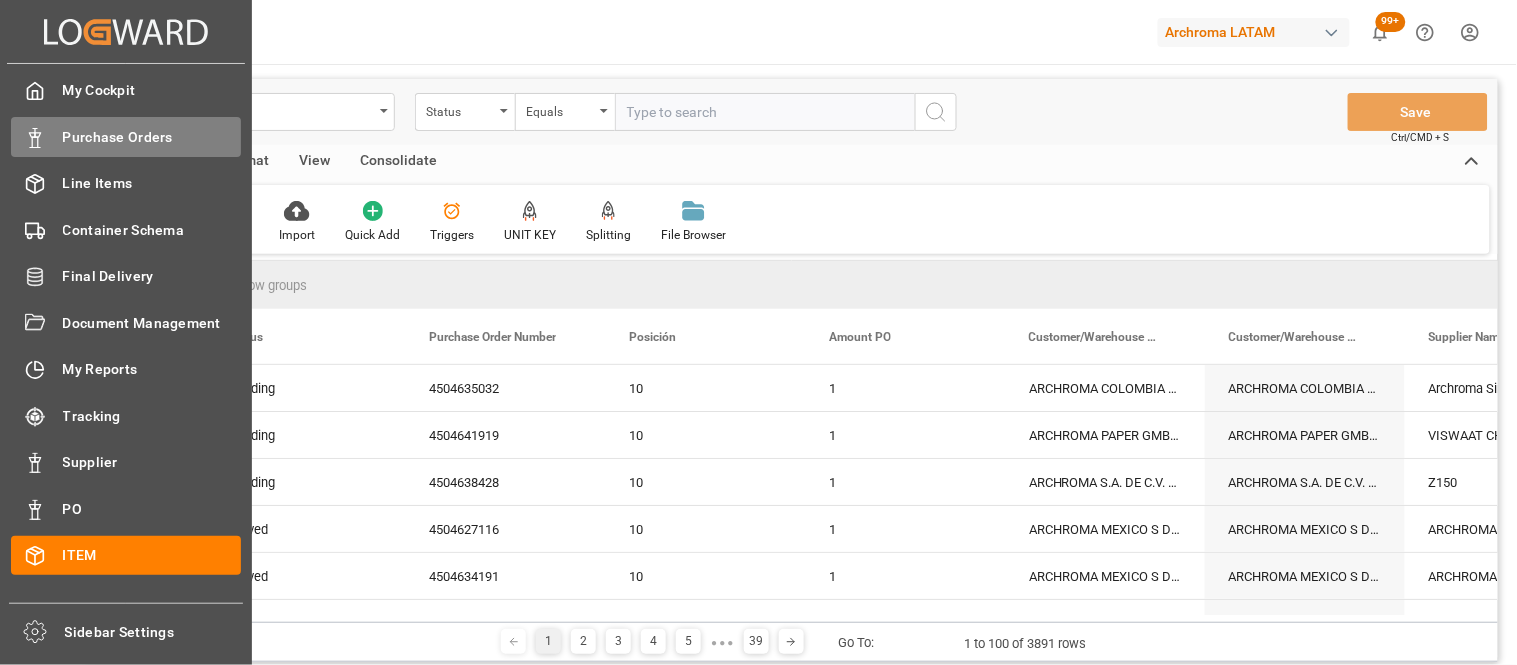 click on "Purchase Orders Purchase Orders" at bounding box center (126, 136) 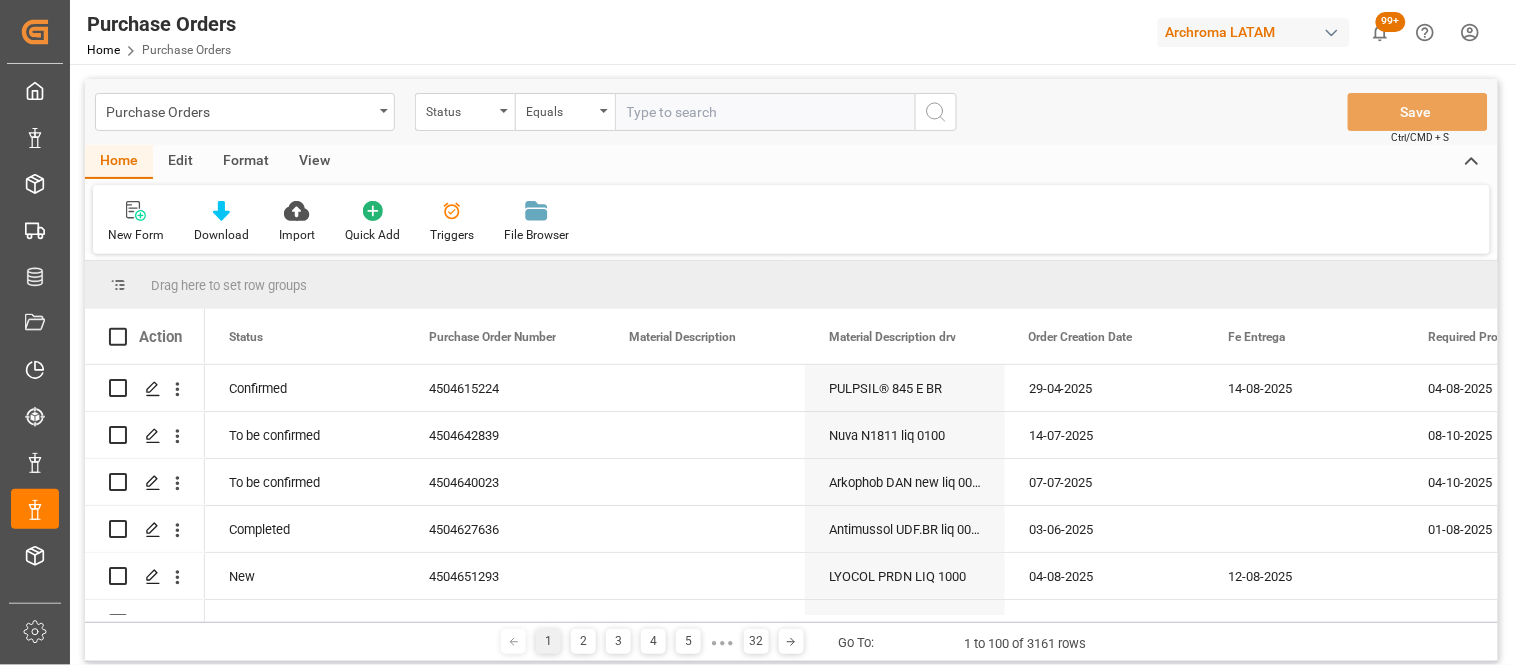 click on "Status" at bounding box center (465, 112) 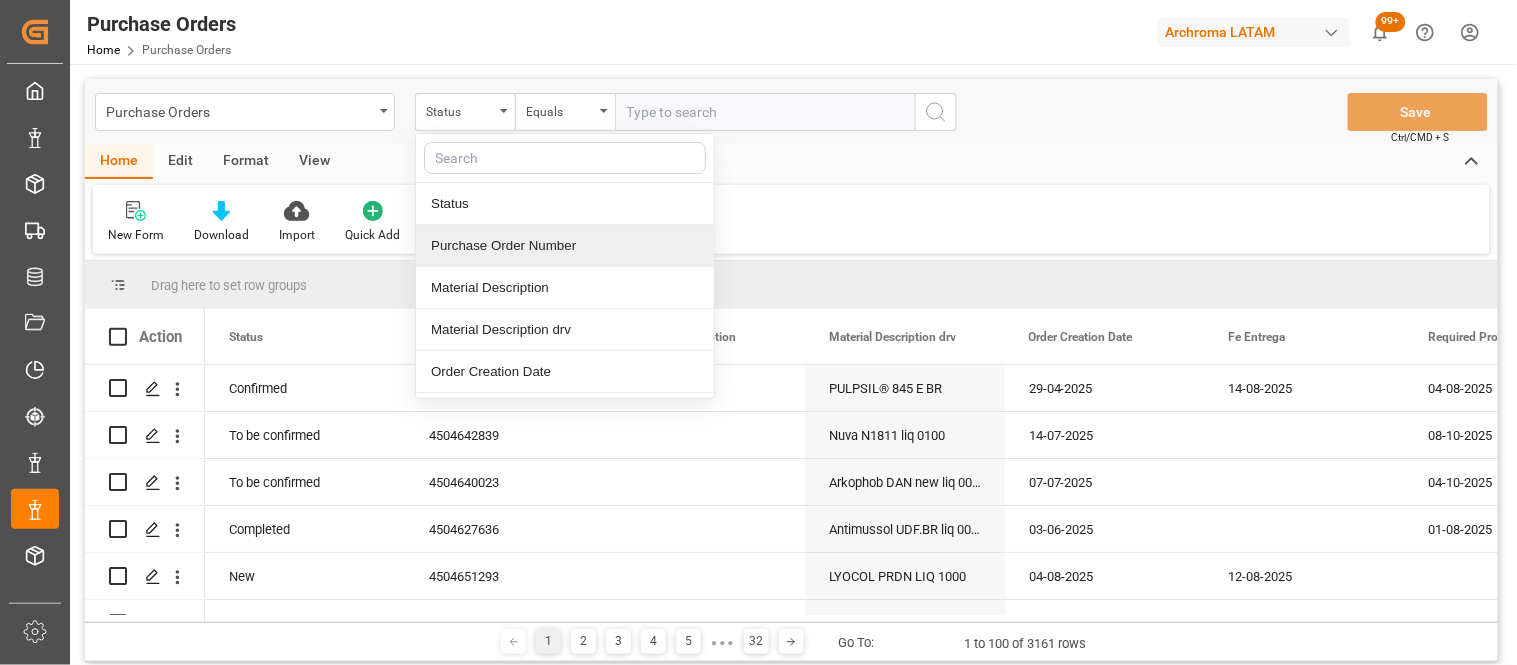 click on "Purchase Order Number" at bounding box center (565, 246) 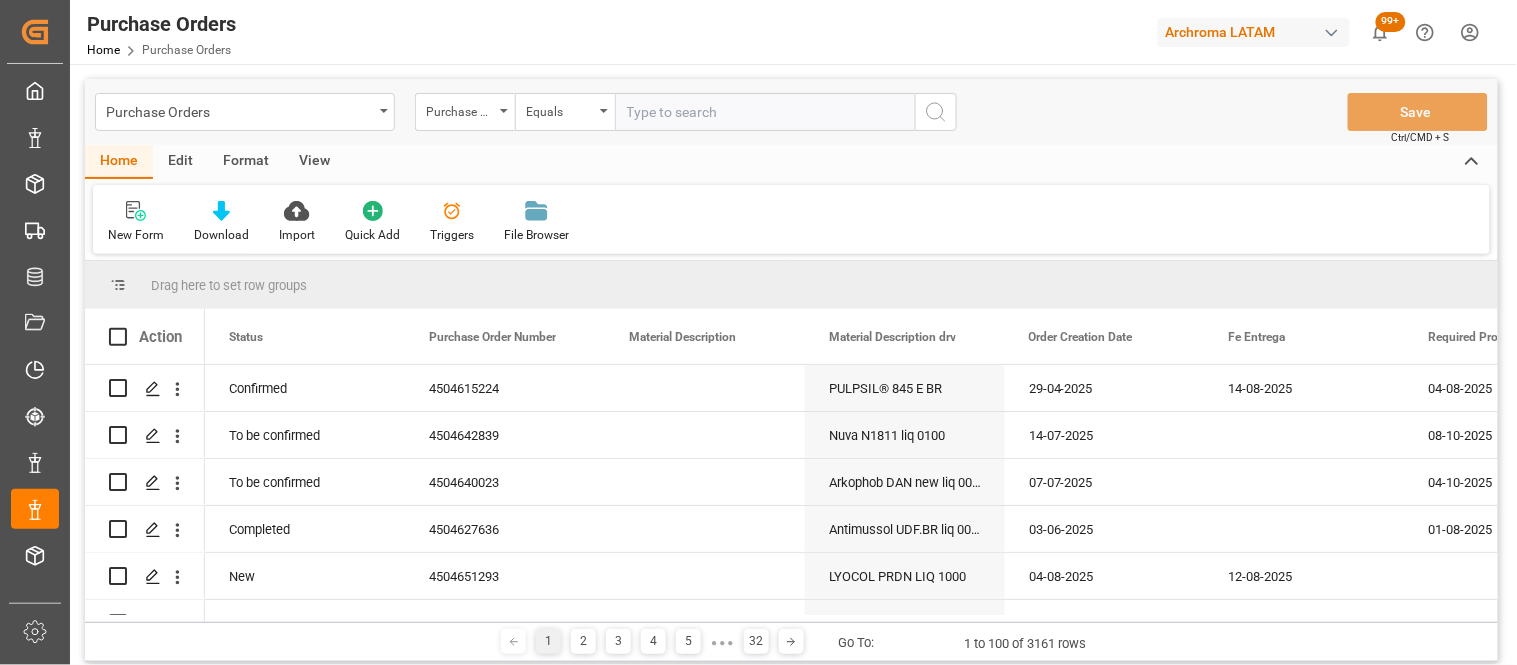 click at bounding box center (765, 112) 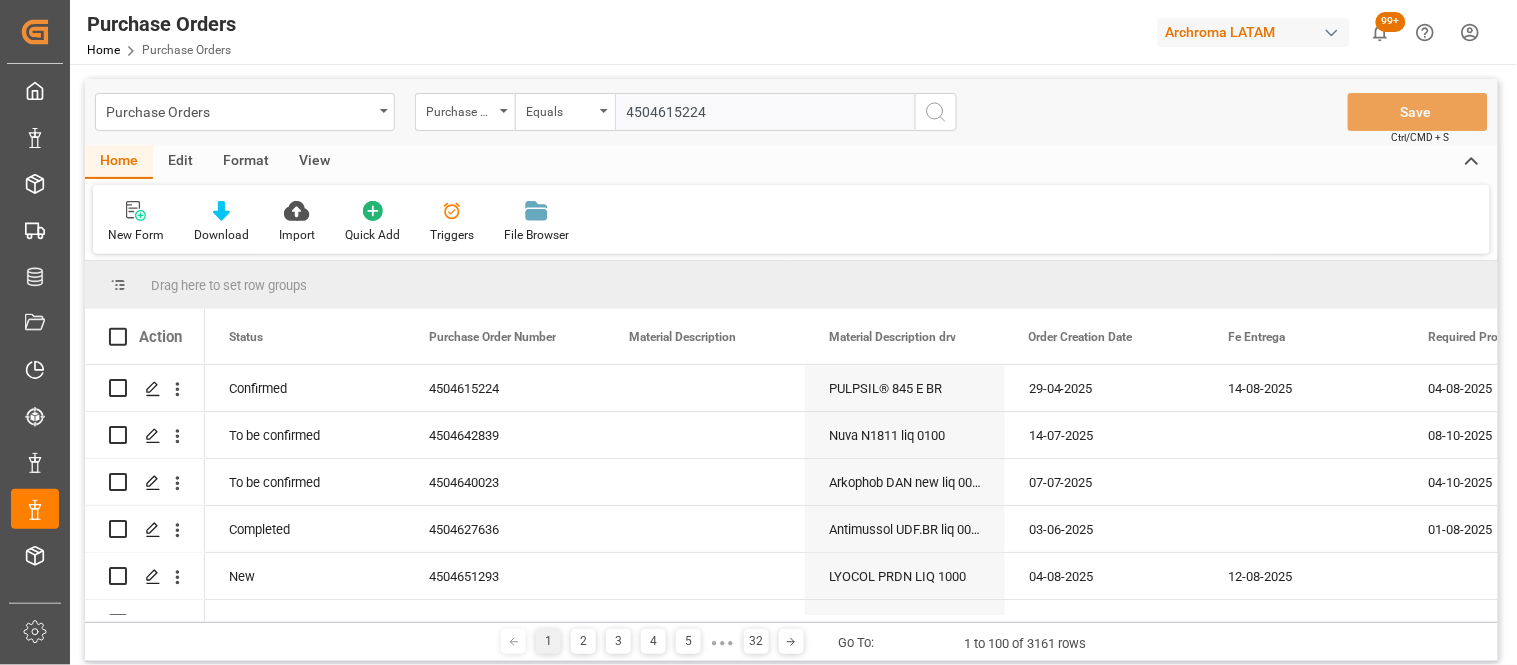 type on "4504615224" 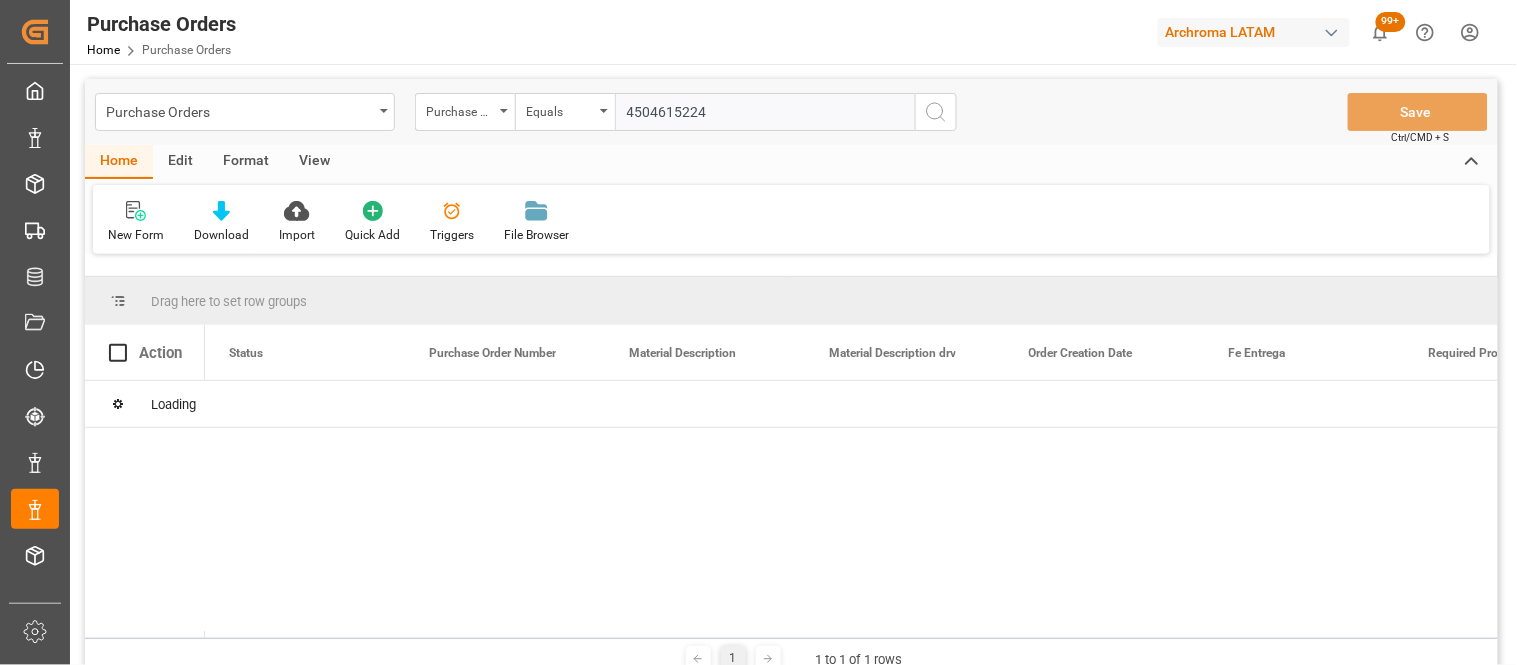 type 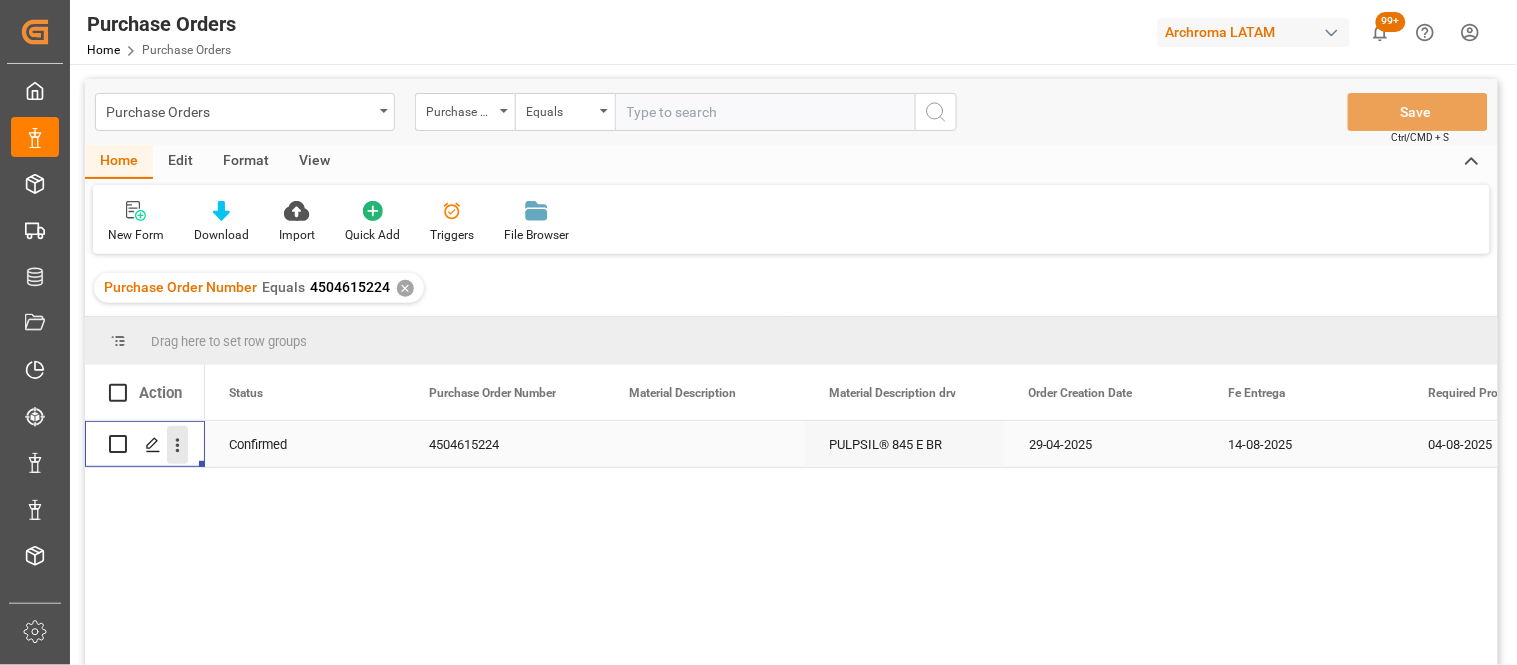 click at bounding box center (177, 445) 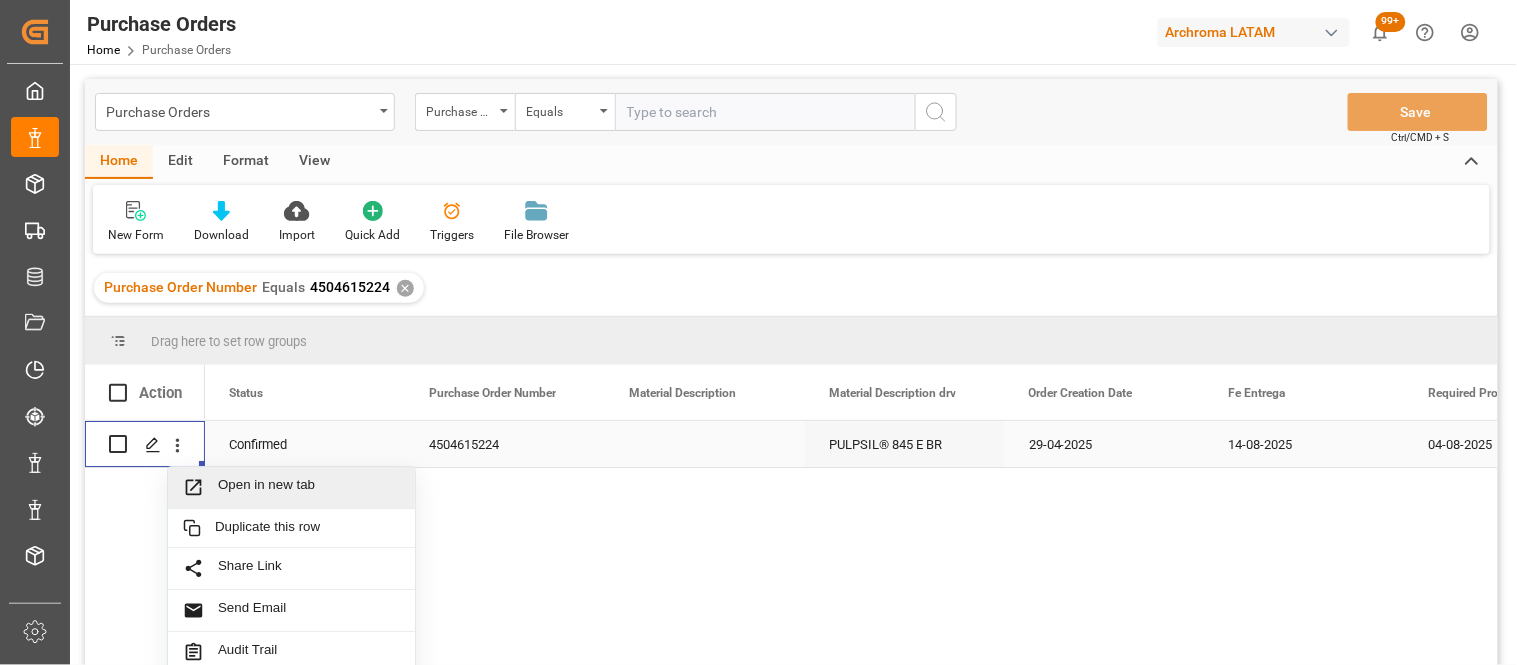 click on "Open in new tab" at bounding box center (309, 487) 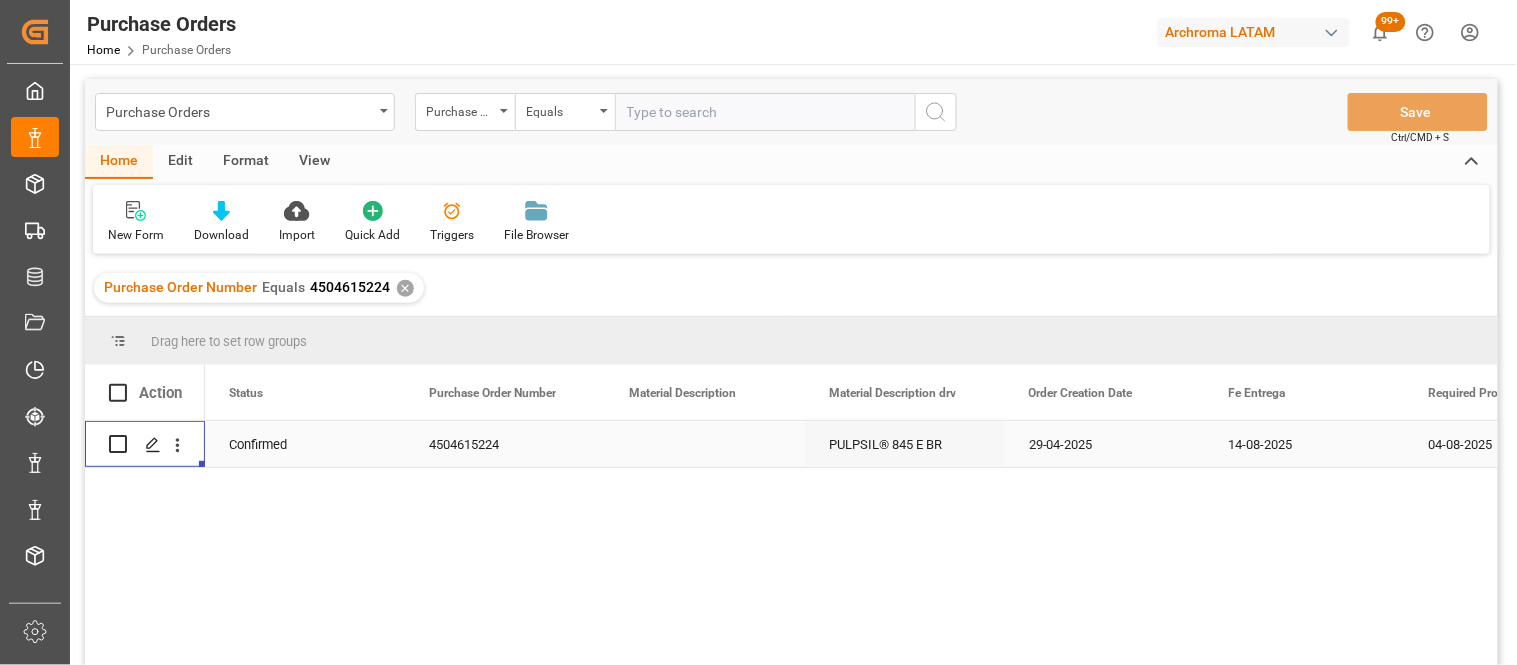 click on "Created by potrace 1.15, written by Peter Selinger 2001-2017 Created by potrace 1.15, written by Peter Selinger 2001-2017 My Cockpit My Cockpit Purchase Orders Purchase Orders Line Items Line Items Container Schema Container Schema Final Delivery Final Delivery Document Management Document Management My Reports My Reports Tracking Tracking Supplier Supplier PO PO ITEM ITEM Sidebar Settings Back to main menu Purchase Orders Home Purchase Orders Archroma LATAM 99+ Notifications Only show unread All Watching Mark all categories read No notifications Purchase Orders Purchase Order Number Equals Save Ctrl/CMD + S Home Edit Format View New Form Download Import Quick Add Triggers File Browser Purchase Order Number Equals 4504615224 ✕
Drag here to set row groups Drag here to set column labels
Action" at bounding box center (758, 332) 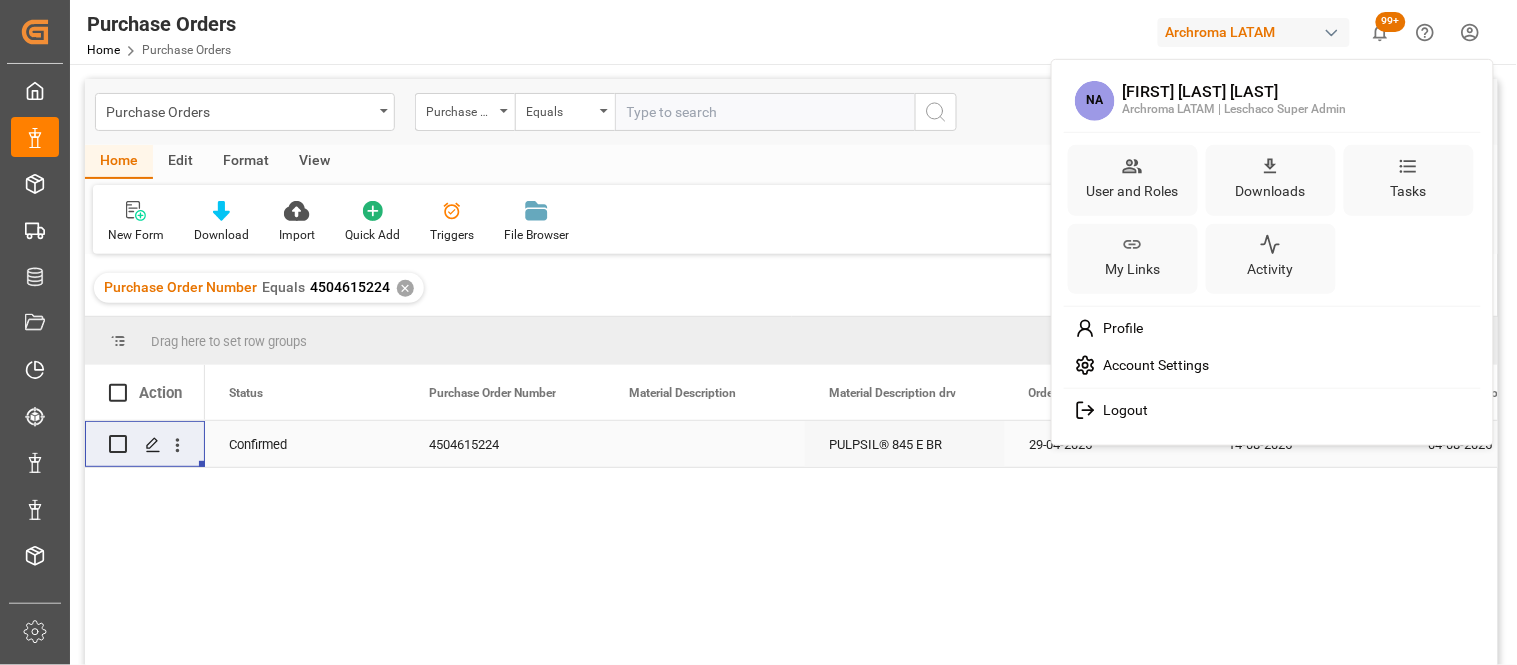 click on "Created by potrace 1.15, written by Peter Selinger 2001-2017 Created by potrace 1.15, written by Peter Selinger 2001-2017 My Cockpit My Cockpit Purchase Orders Purchase Orders Line Items Line Items Container Schema Container Schema Final Delivery Final Delivery Document Management Document Management My Reports My Reports Tracking Tracking Supplier Supplier PO PO ITEM ITEM Sidebar Settings Back to main menu Purchase Orders Home Purchase Orders Archroma LATAM 99+ Notifications Only show unread All Watching Mark all categories read No notifications Purchase Orders Purchase Order Number Equals Save Ctrl/CMD + S Home Edit Format View New Form Download Import Quick Add Triggers File Browser Purchase Order Number Equals 4504615224 ✕
Drag here to set row groups Drag here to set column labels
Action" at bounding box center (758, 332) 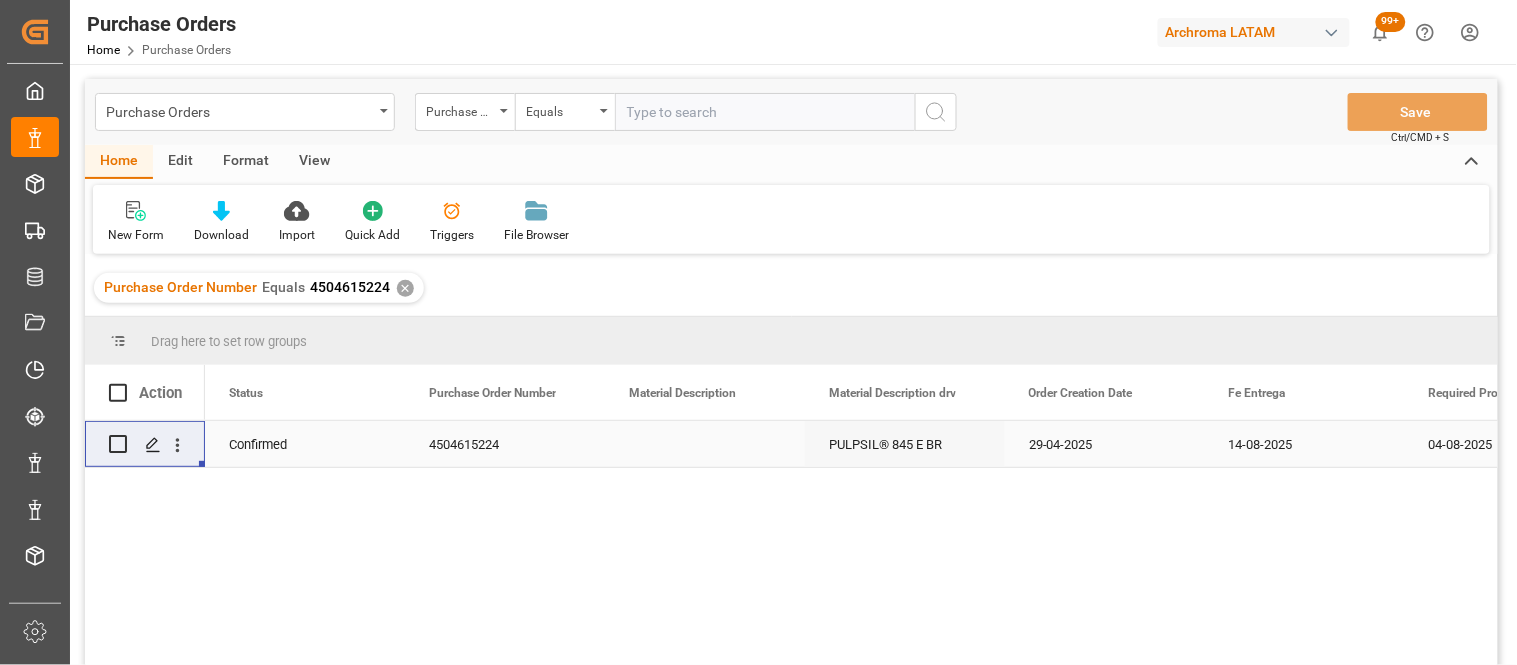 click on "Archroma LATAM" at bounding box center [1254, 32] 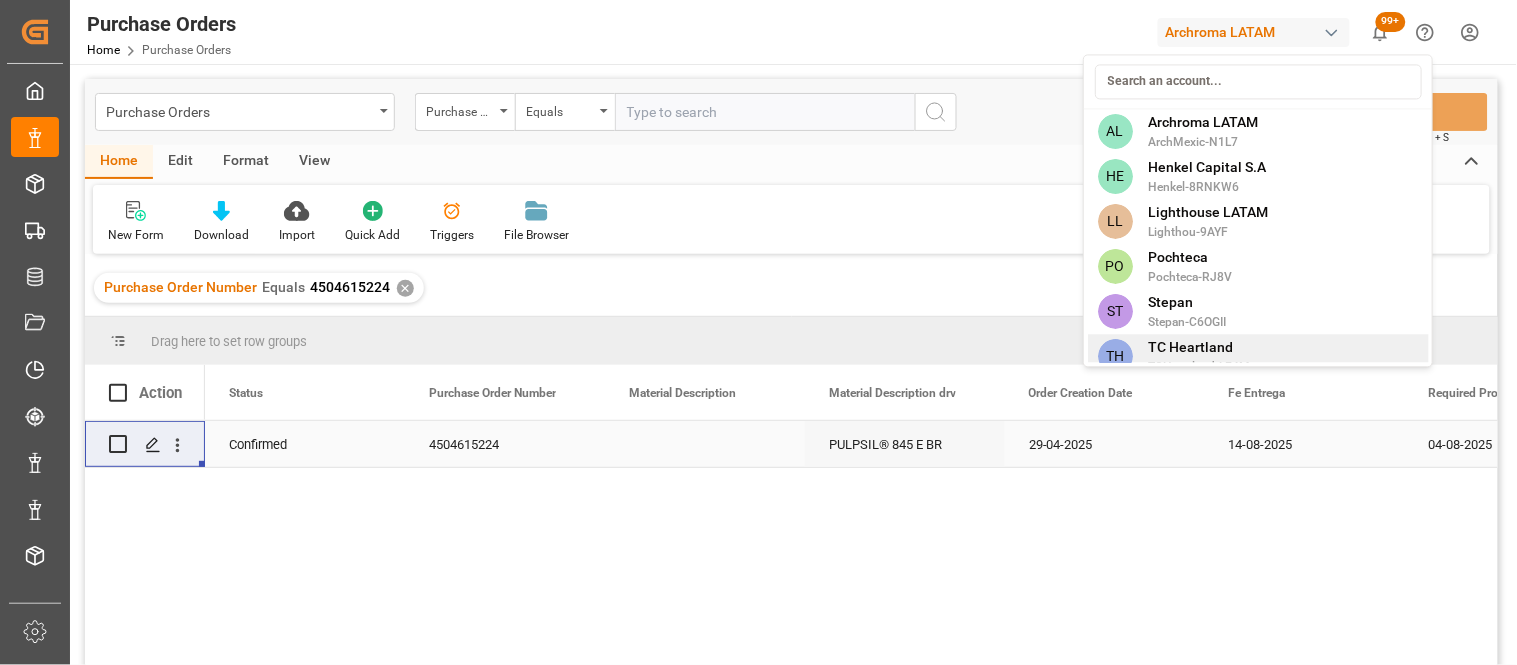 scroll, scrollTop: 0, scrollLeft: 0, axis: both 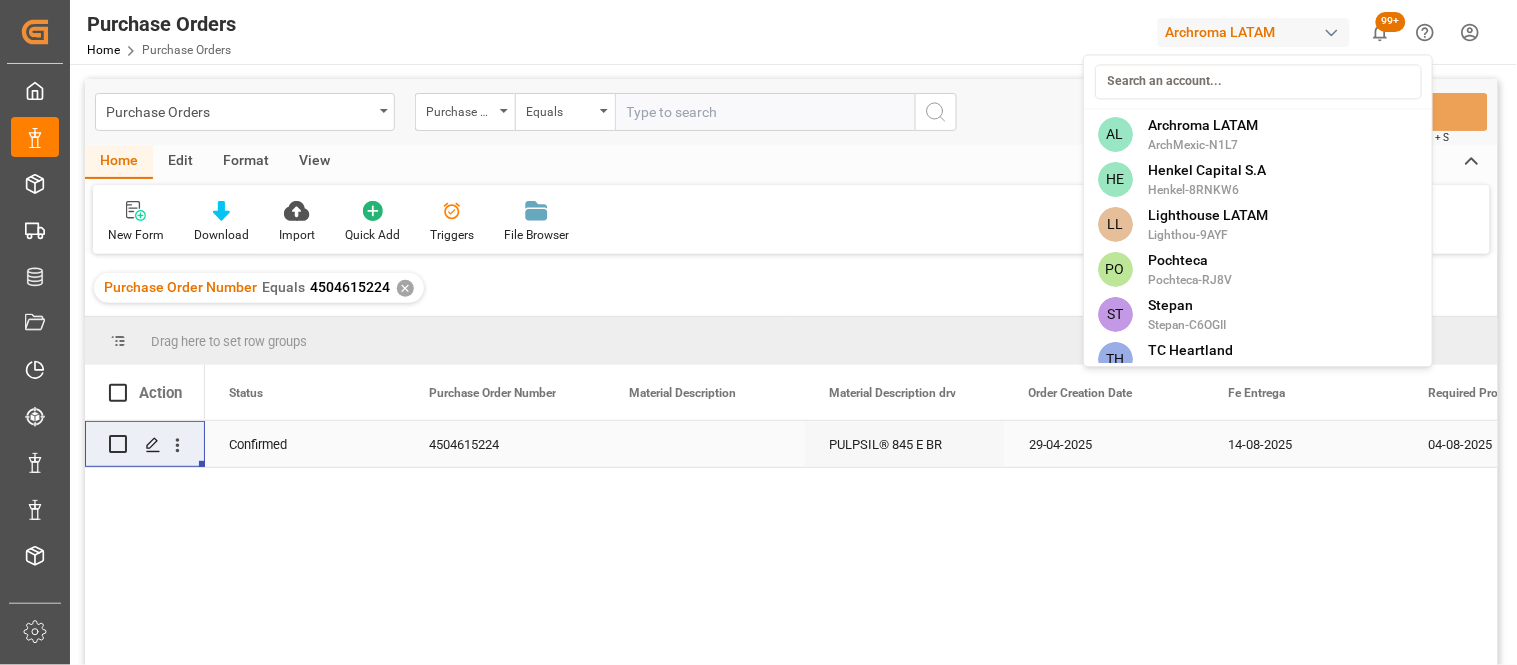 click on "Created by potrace 1.15, written by Peter Selinger 2001-2017 Created by potrace 1.15, written by Peter Selinger 2001-2017 My Cockpit My Cockpit Purchase Orders Purchase Orders Line Items Line Items Container Schema Container Schema Final Delivery Final Delivery Document Management Document Management My Reports My Reports Tracking Tracking Supplier Supplier PO PO ITEM ITEM Sidebar Settings Back to main menu Purchase Orders Home Purchase Orders Archroma LATAM 99+ Notifications Only show unread All Watching Mark all categories read No notifications Purchase Orders Purchase Order Number Equals Save Ctrl/CMD + S Home Edit Format View New Form Download Import Quick Add Triggers File Browser Purchase Order Number Equals 4504615224 ✕
Drag here to set row groups Drag here to set column labels
Action" at bounding box center [758, 332] 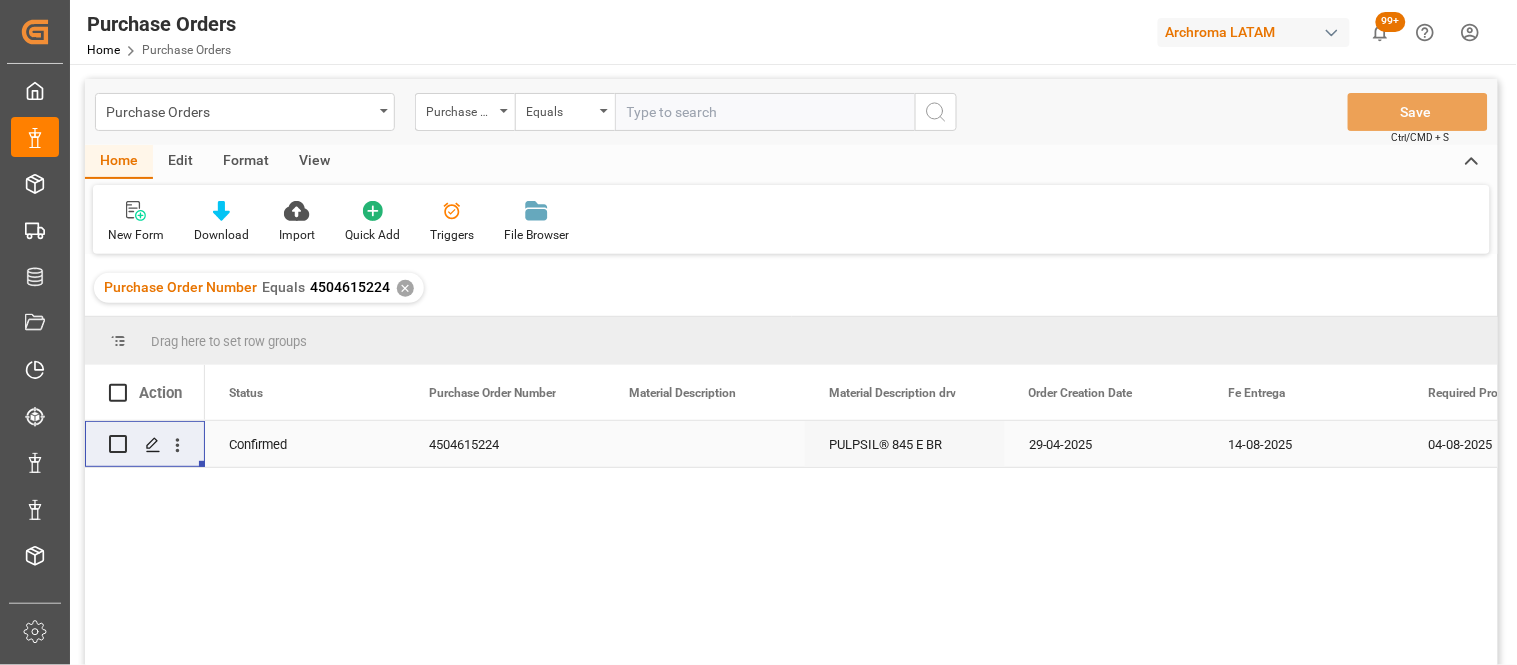 click on "4504615224" at bounding box center [505, 444] 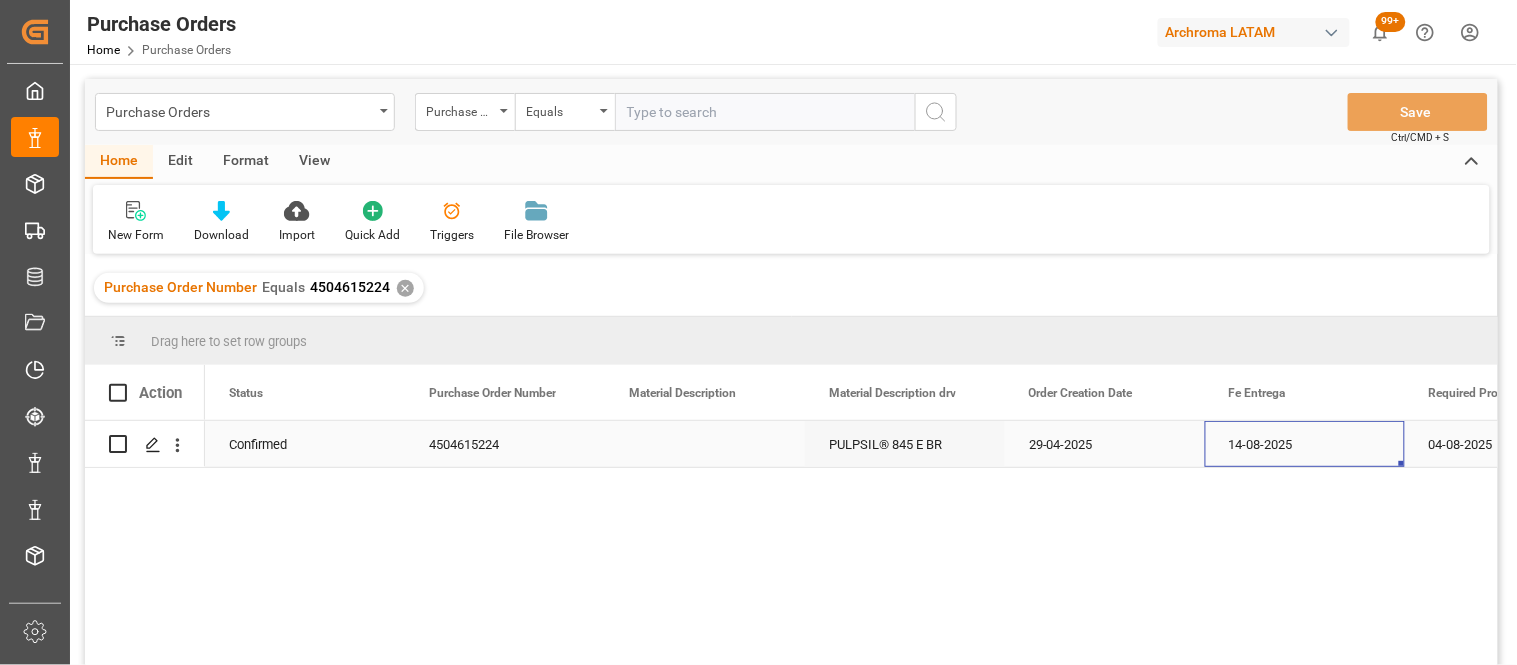 scroll, scrollTop: 0, scrollLeft: 113, axis: horizontal 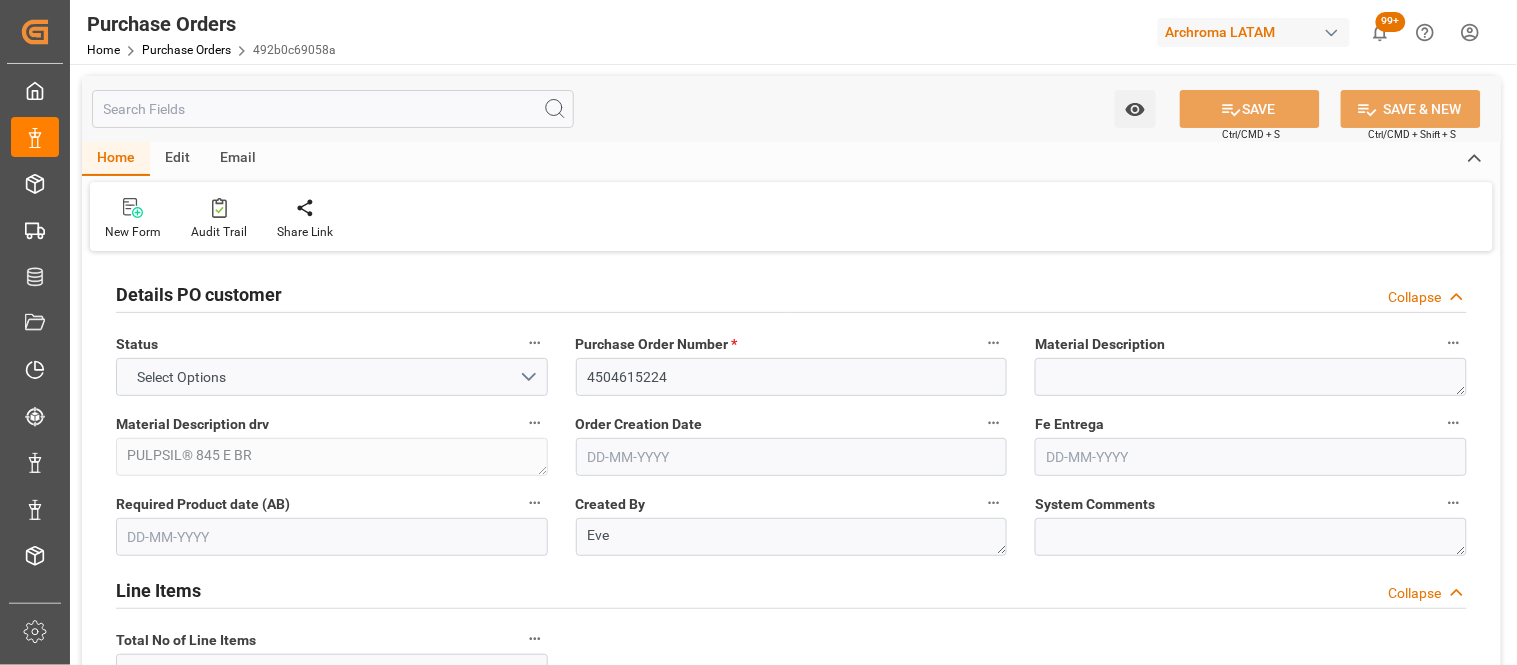 type on "2" 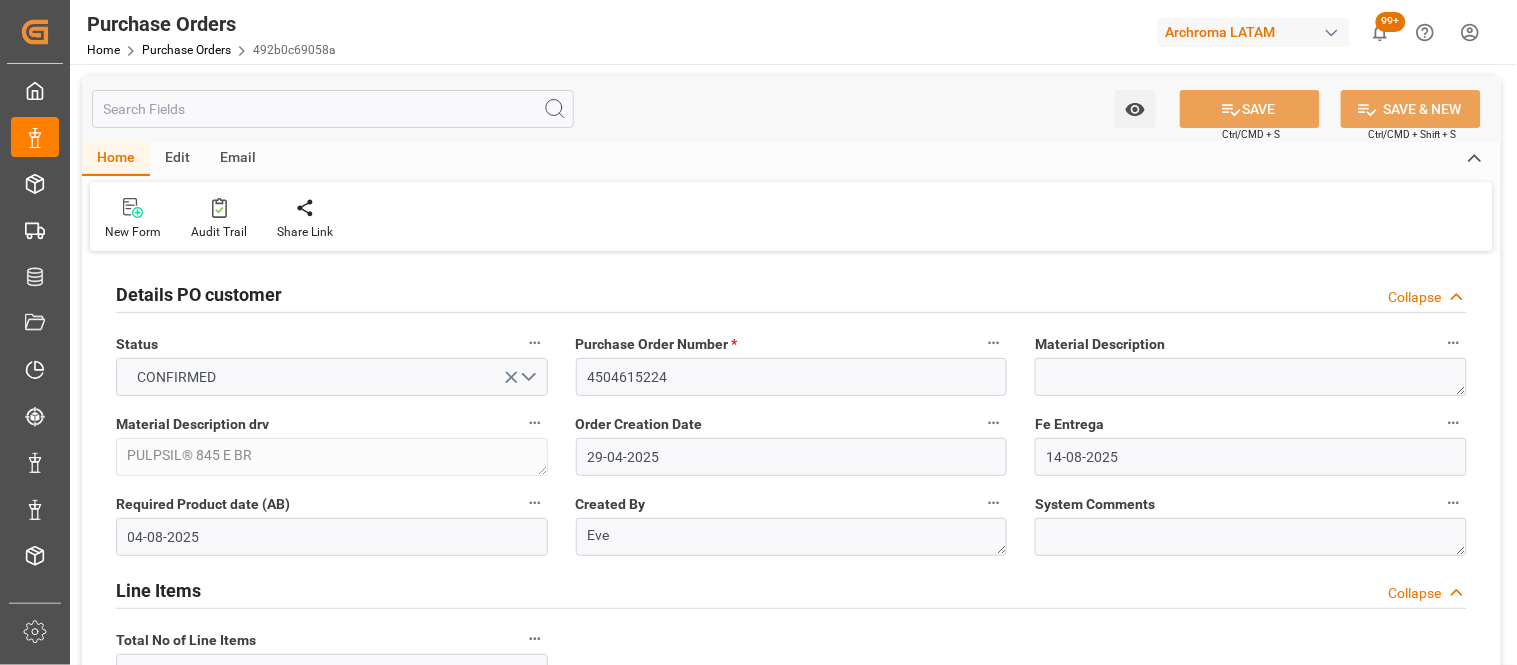 type on "29-04-2025" 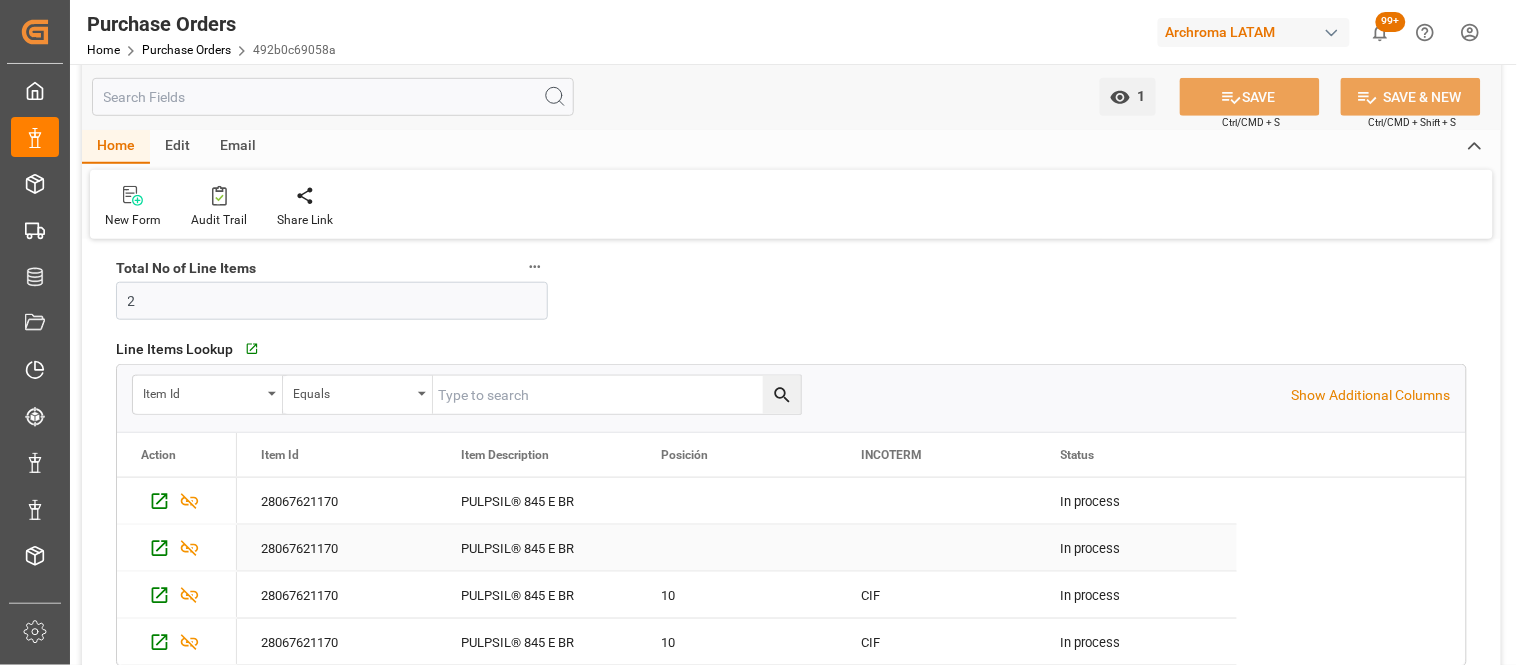scroll, scrollTop: 333, scrollLeft: 0, axis: vertical 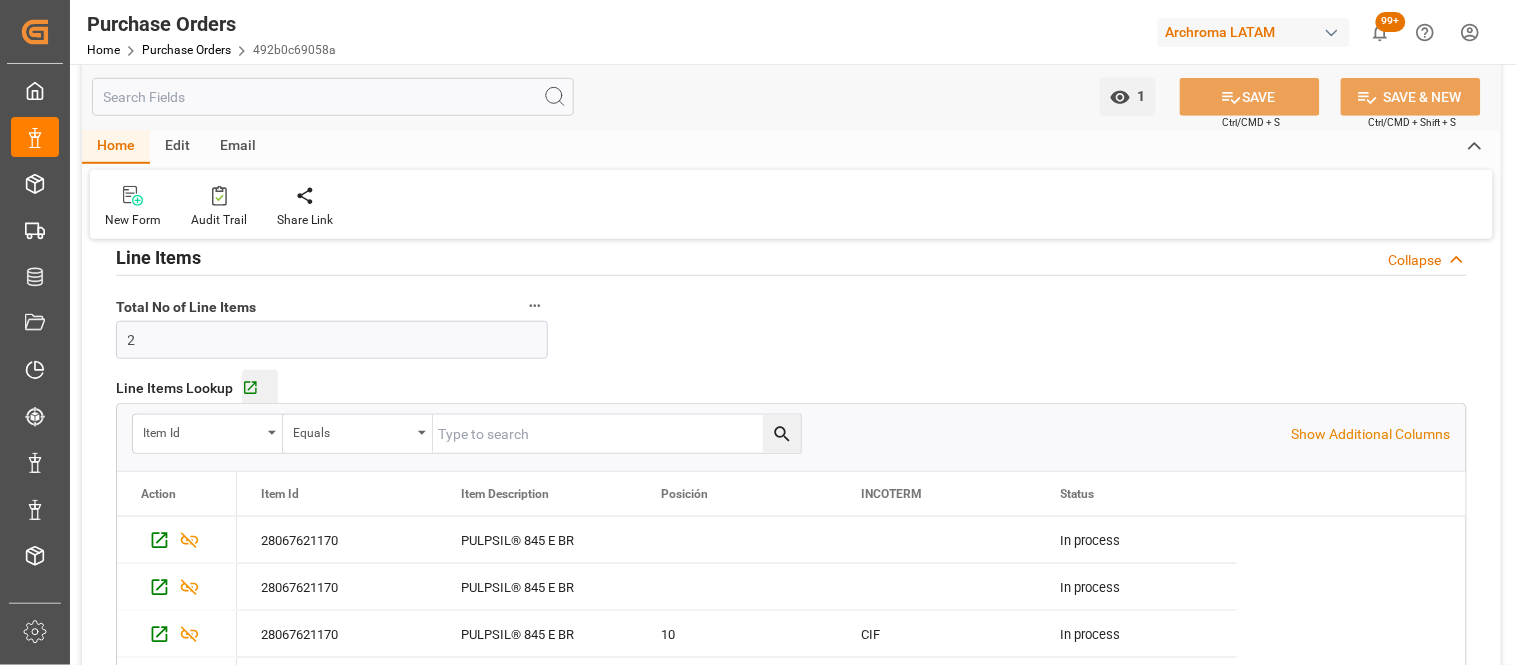 click on "Go to Line Items Grid" at bounding box center (260, 388) 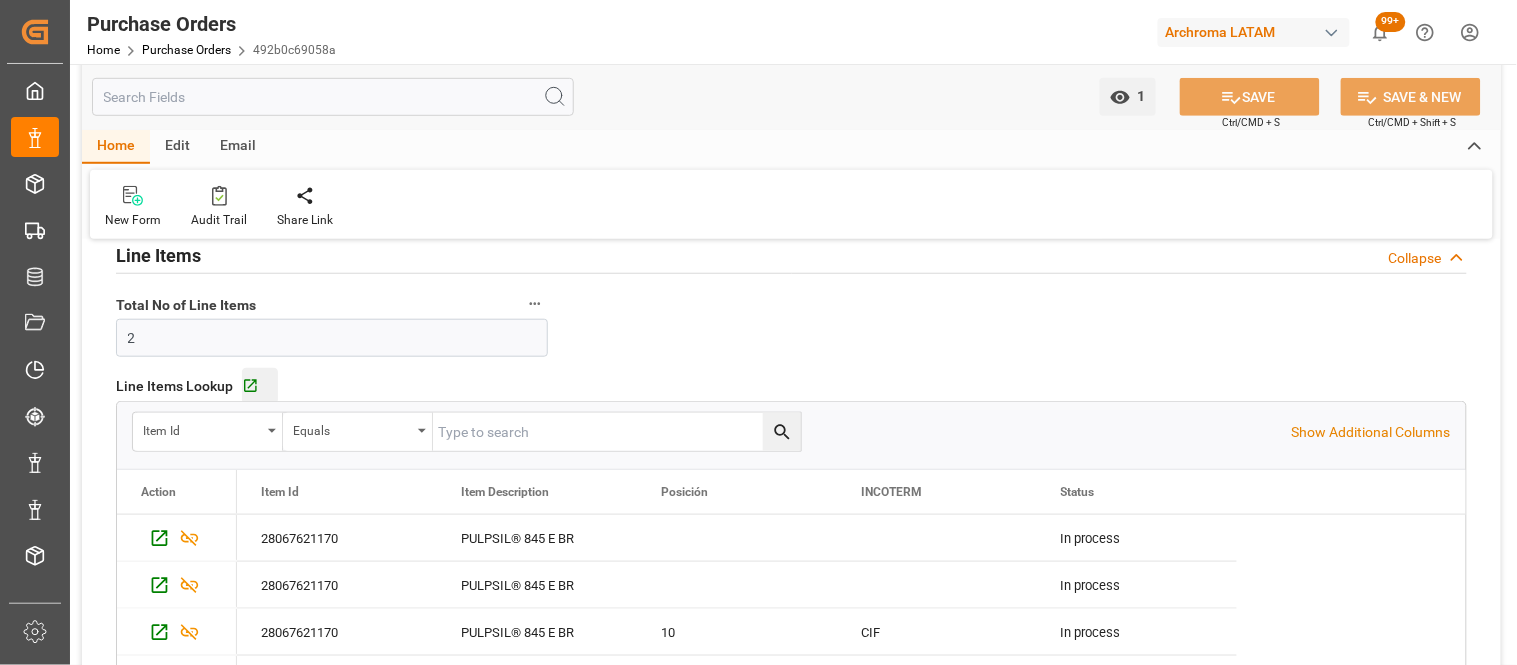 scroll, scrollTop: 333, scrollLeft: 0, axis: vertical 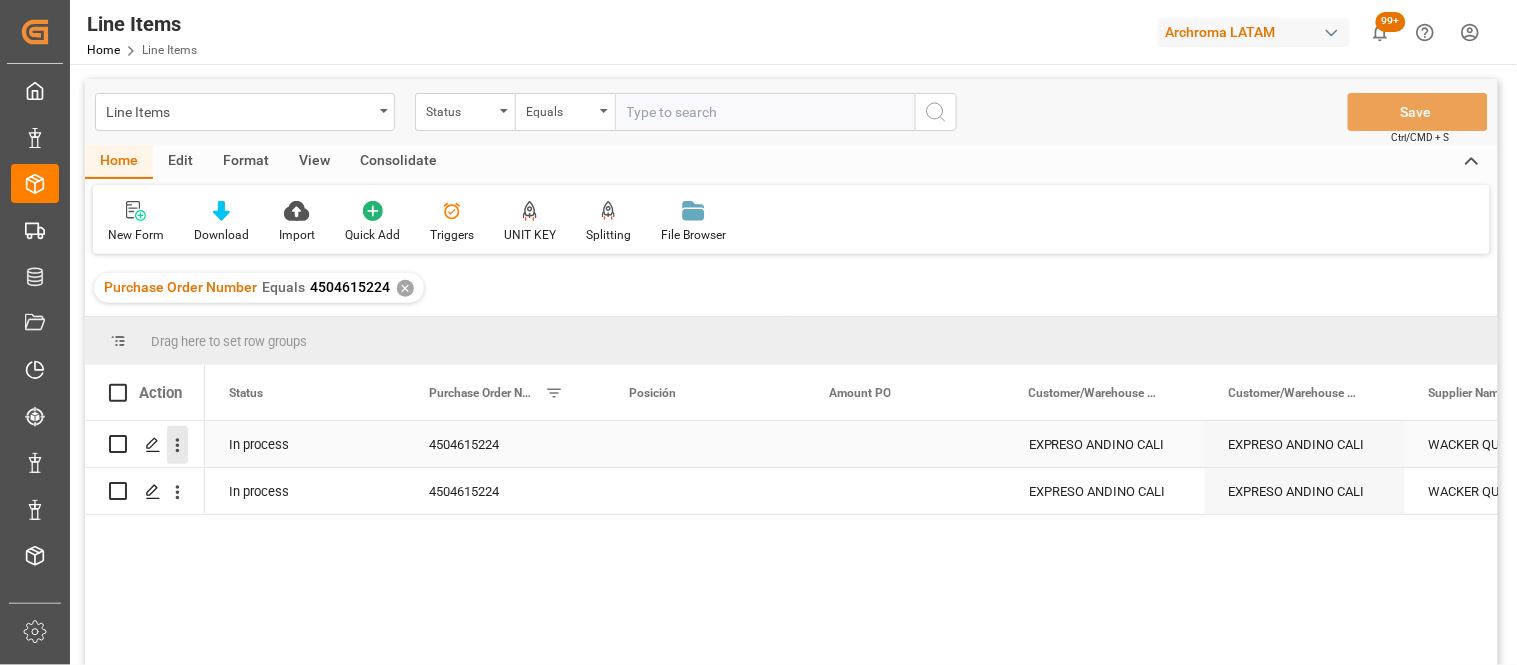 click 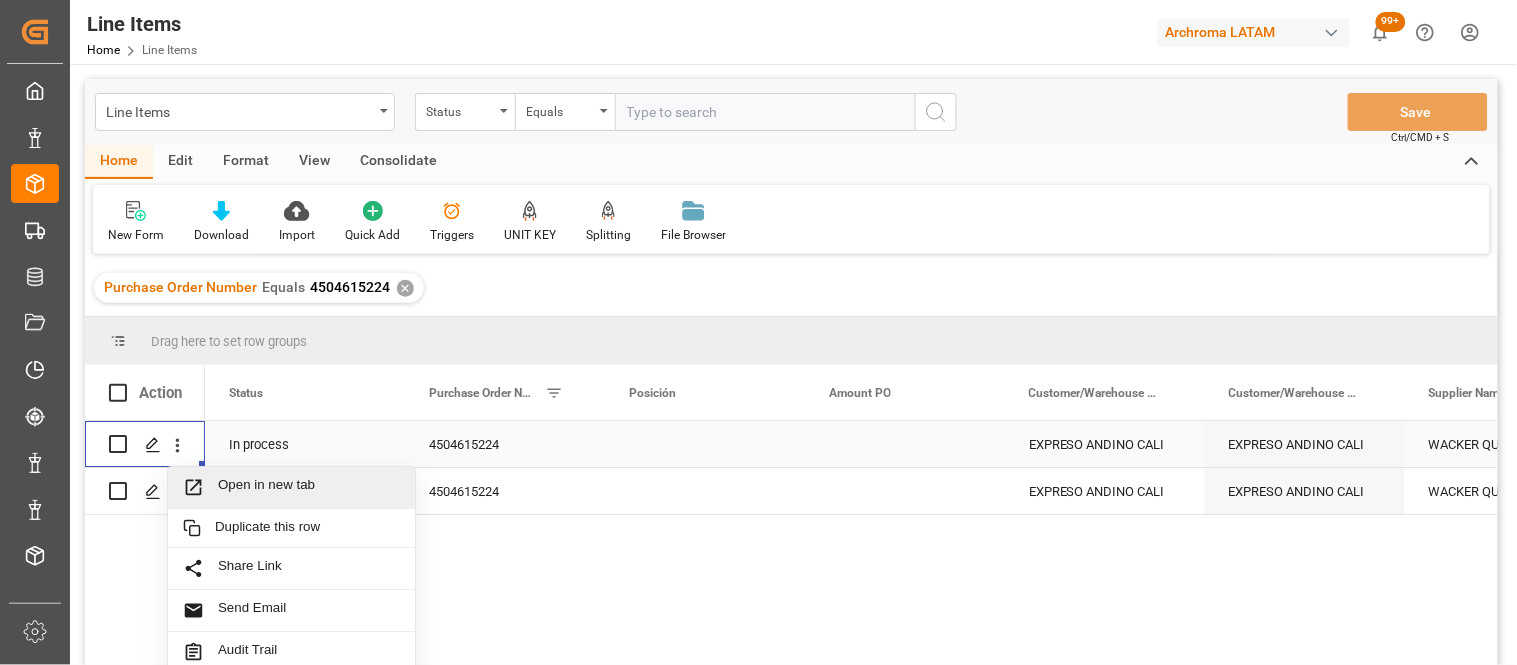click at bounding box center (200, 487) 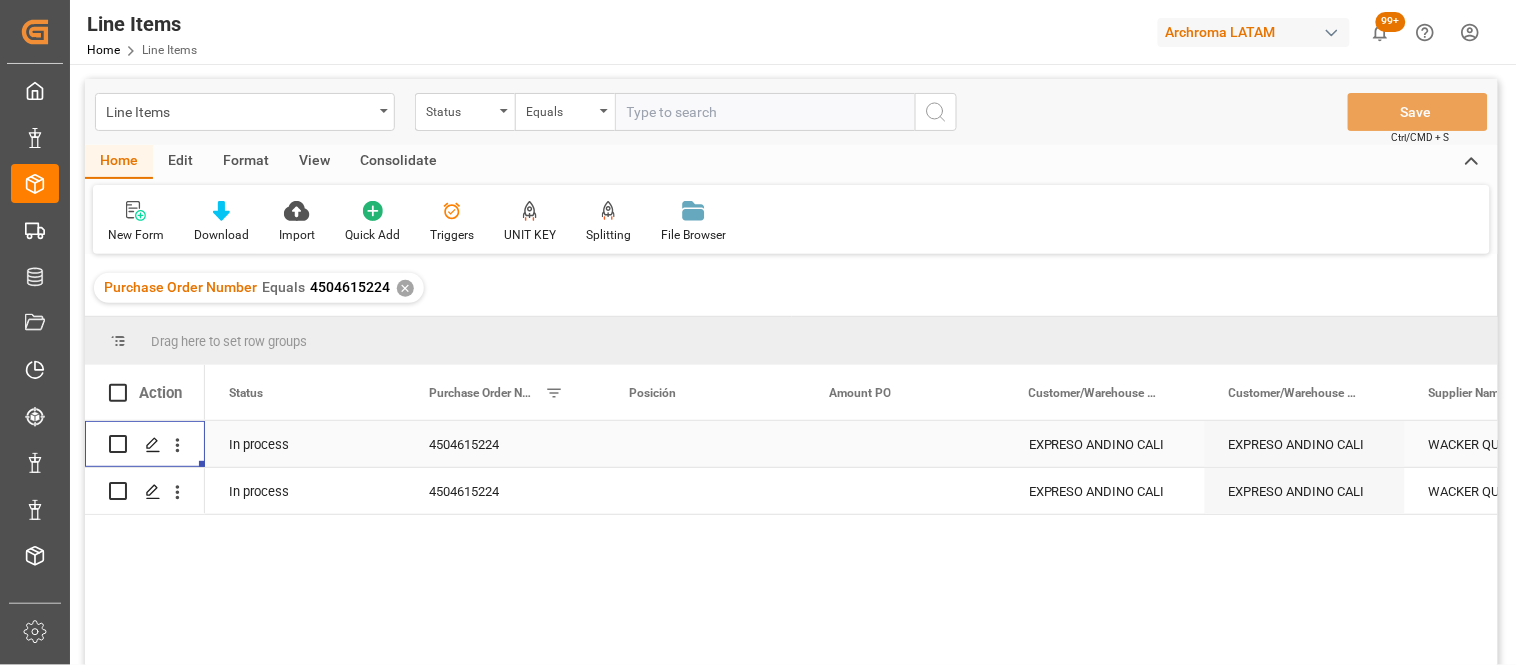click on "4504615224" at bounding box center (505, 444) 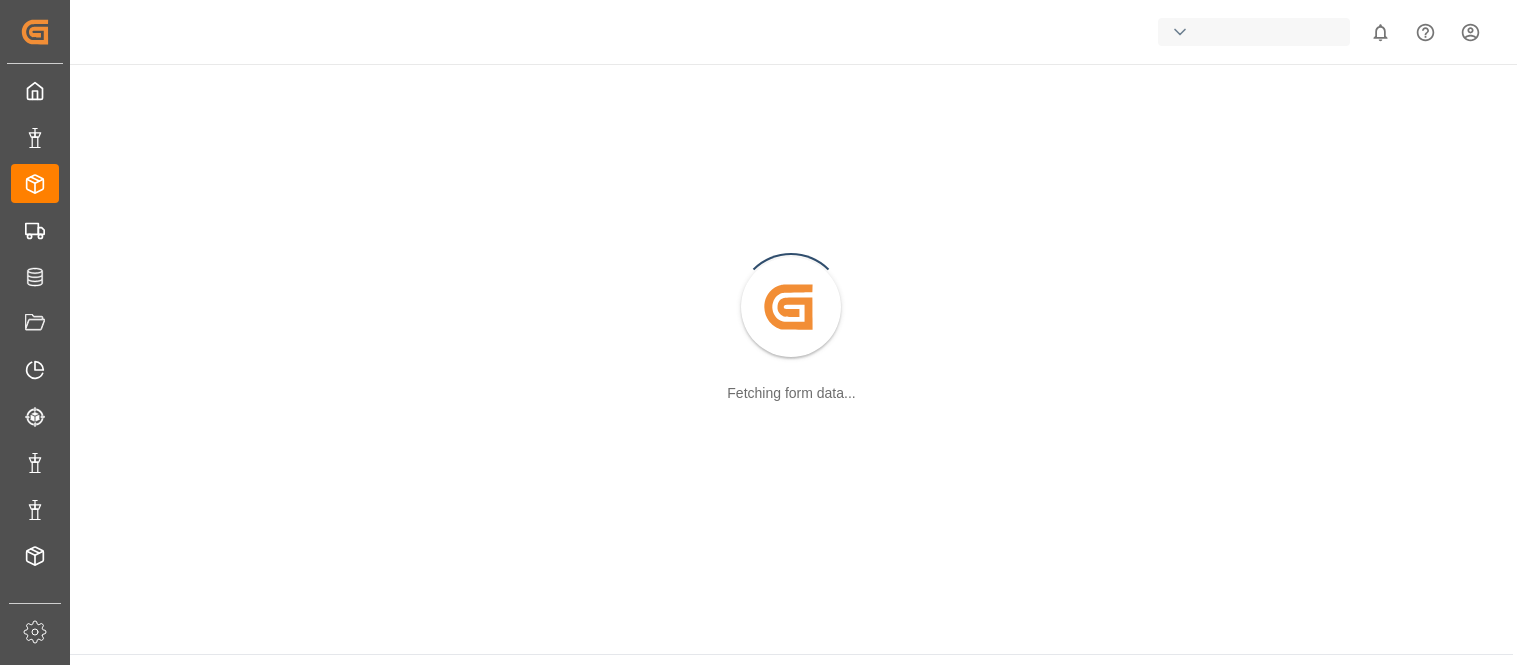 scroll, scrollTop: 0, scrollLeft: 0, axis: both 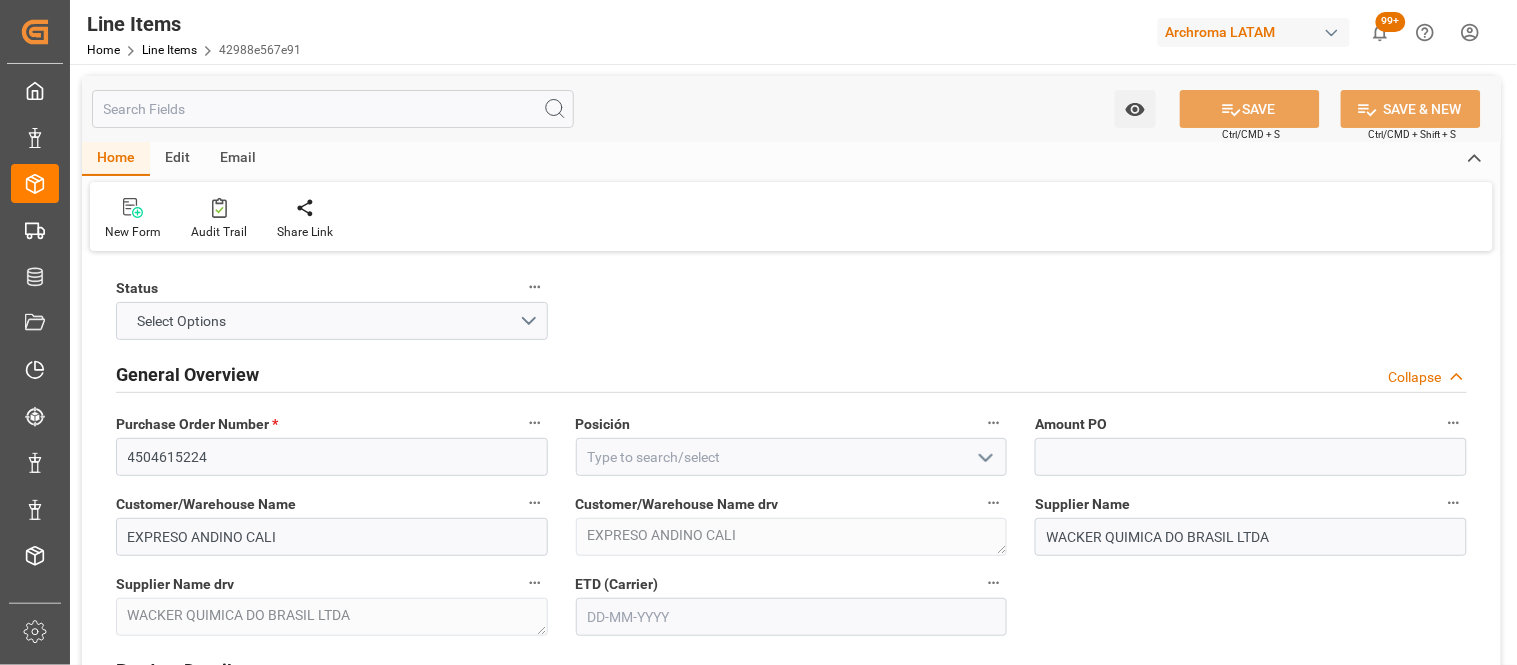 type on "3910" 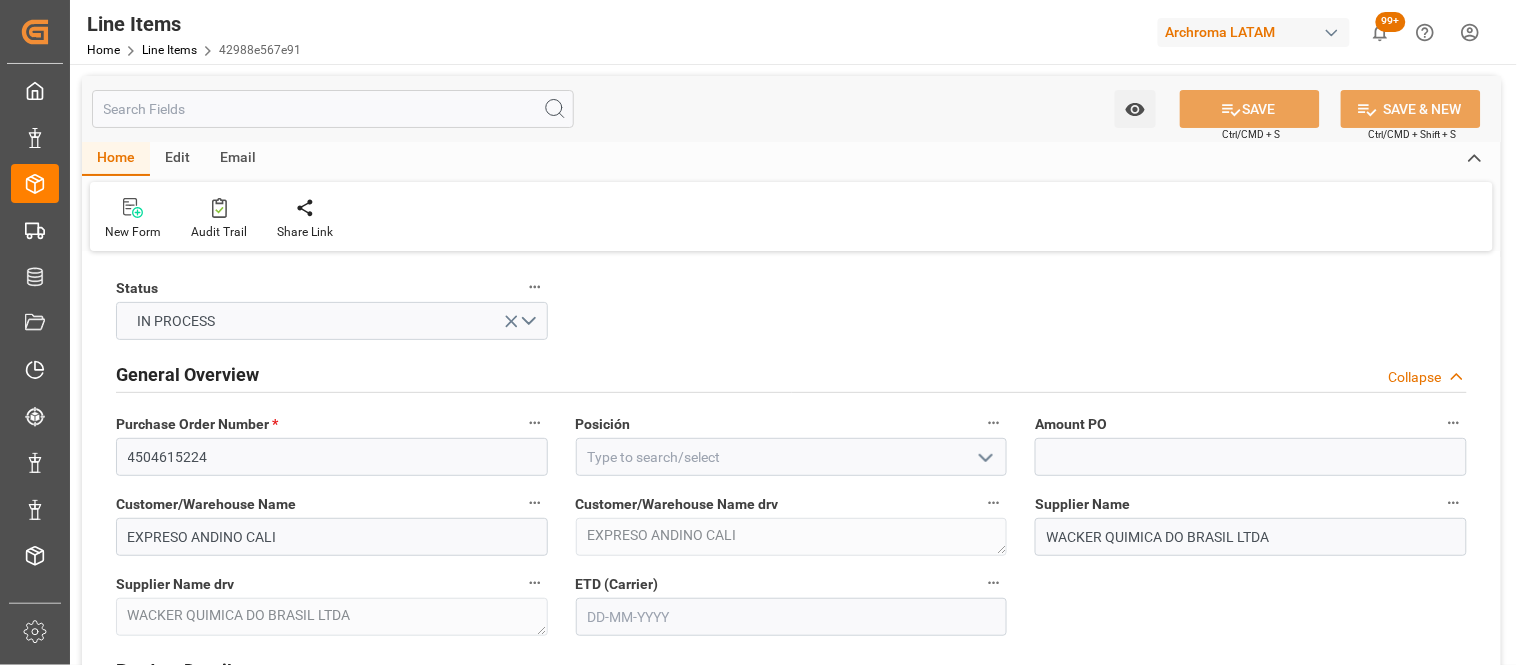 type on "06-08-2025 18:22" 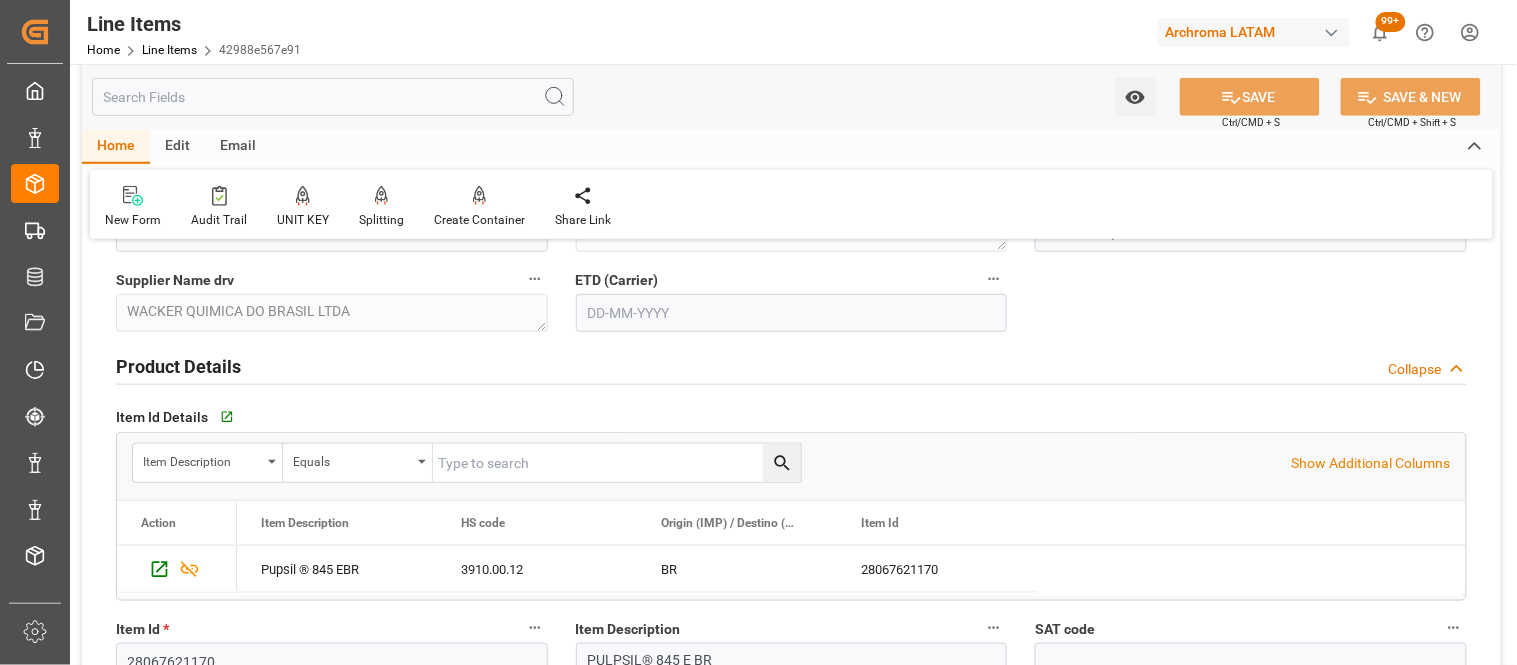 scroll, scrollTop: 333, scrollLeft: 0, axis: vertical 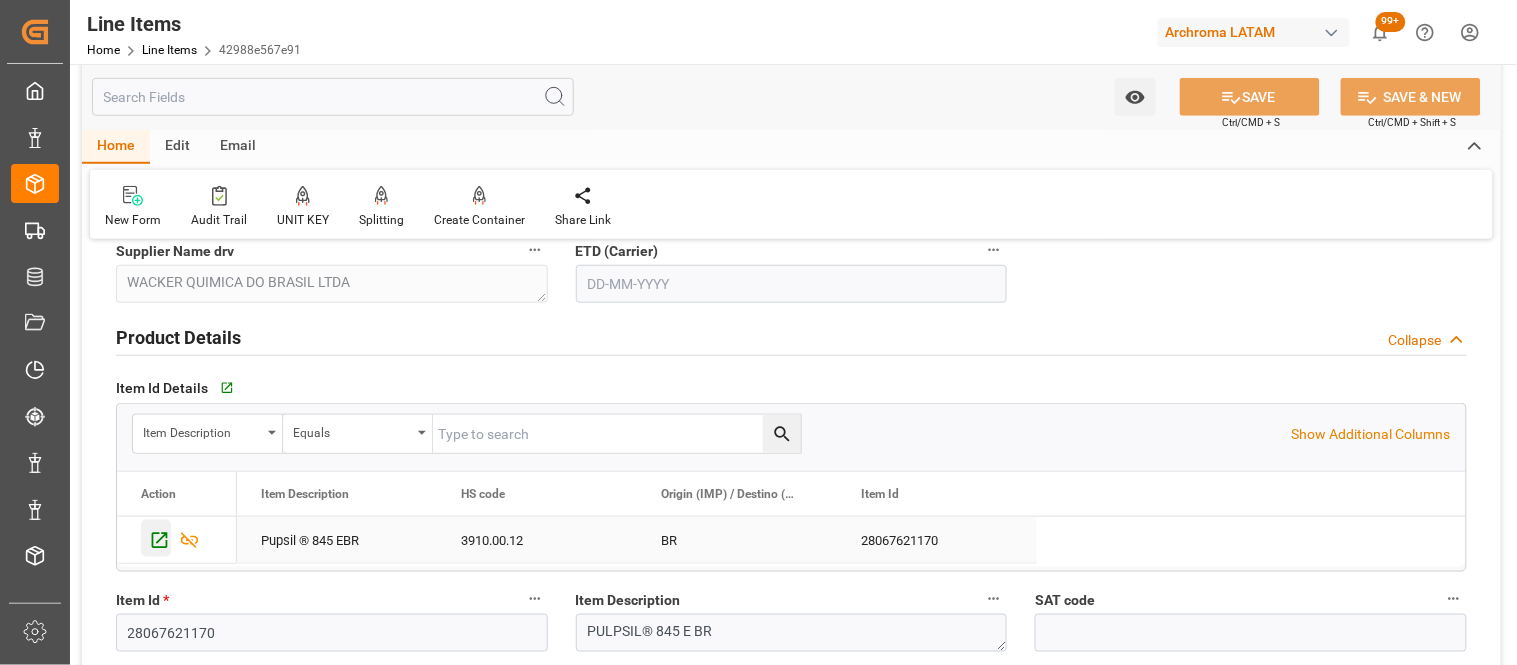 click 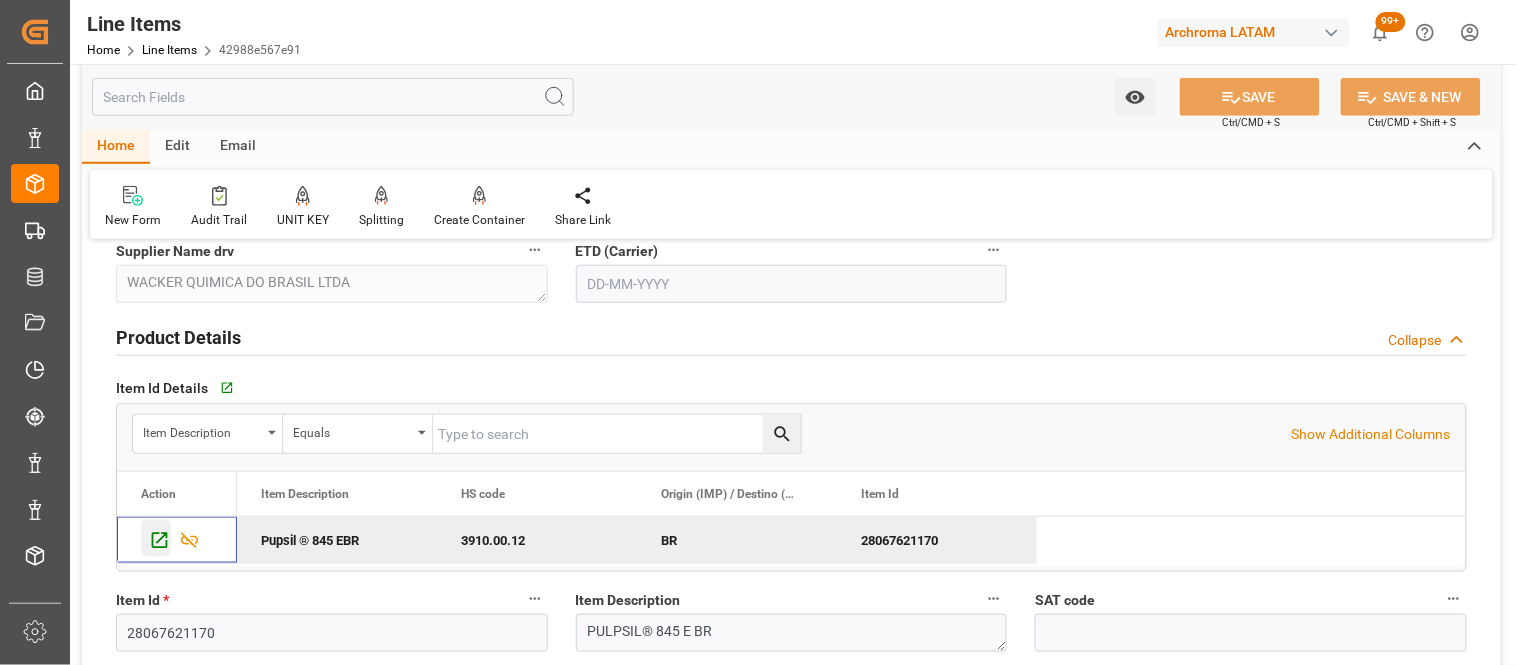 click 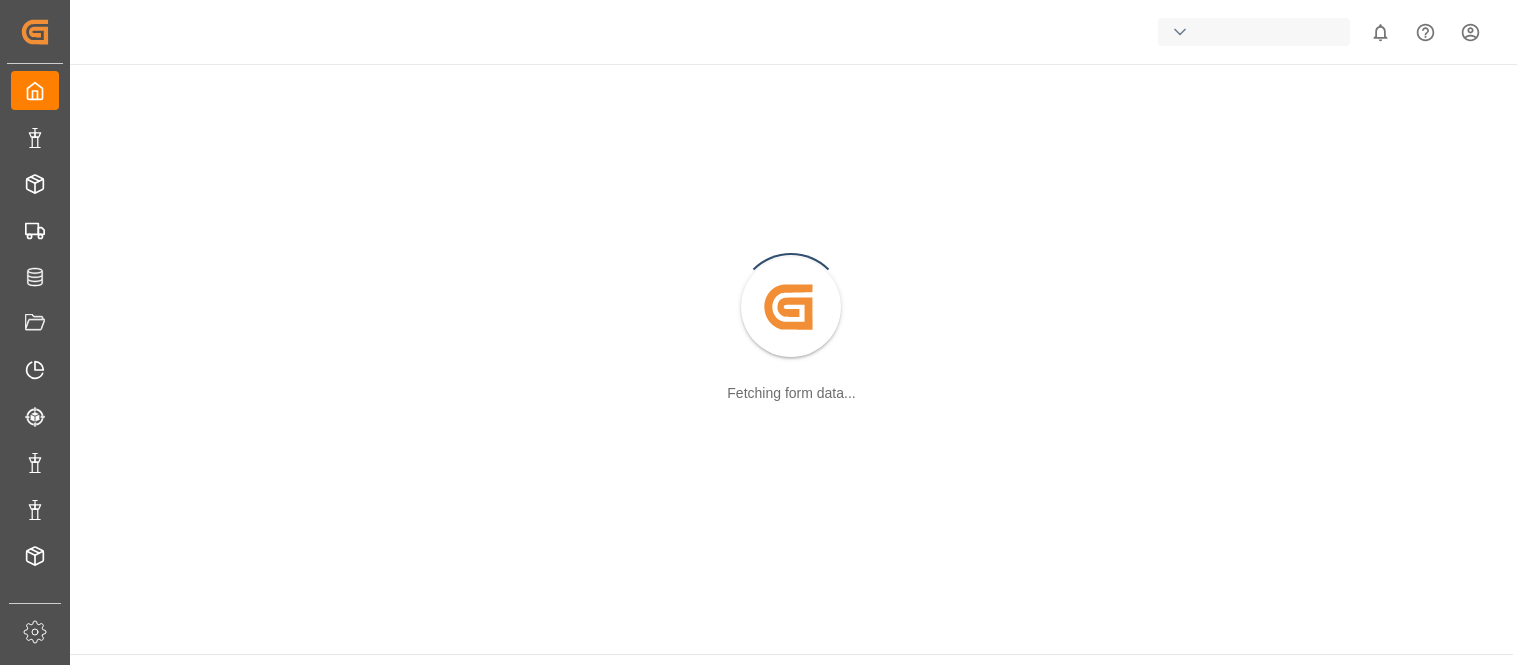 scroll, scrollTop: 0, scrollLeft: 0, axis: both 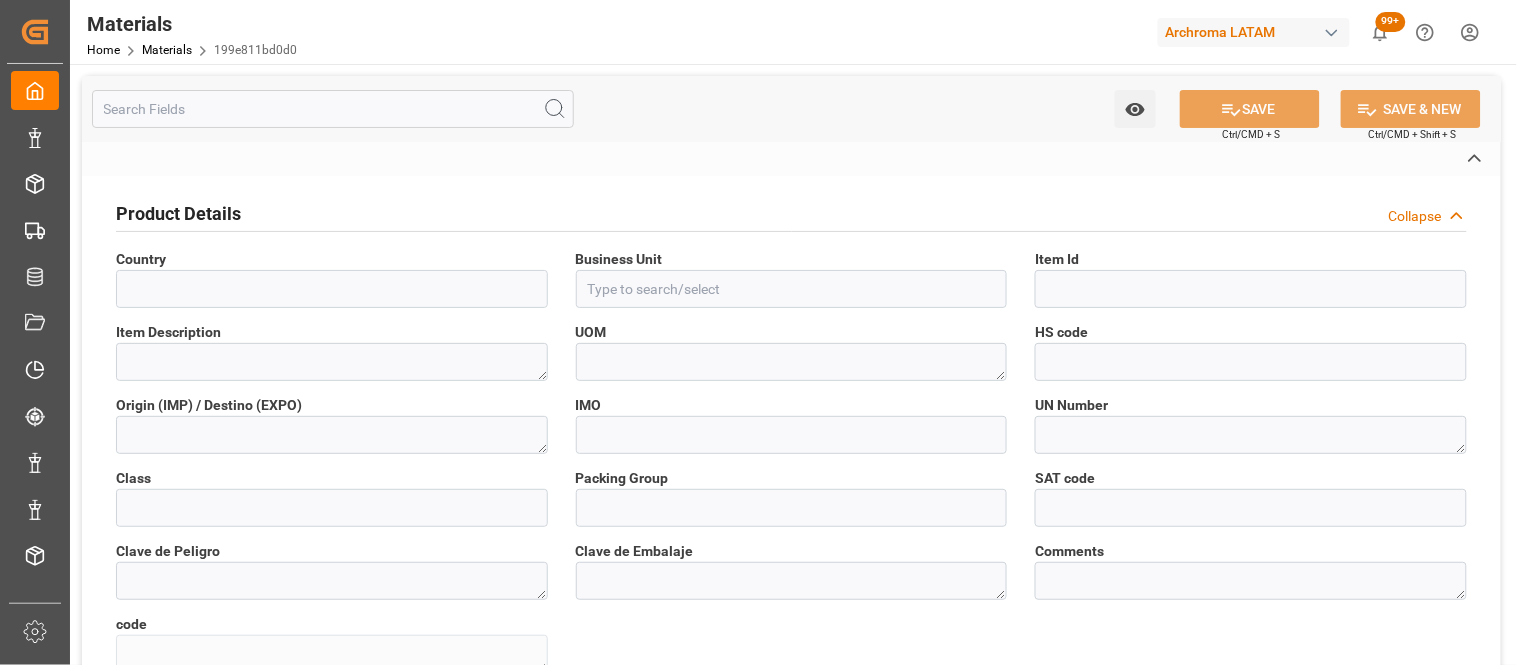 type on "28067621170" 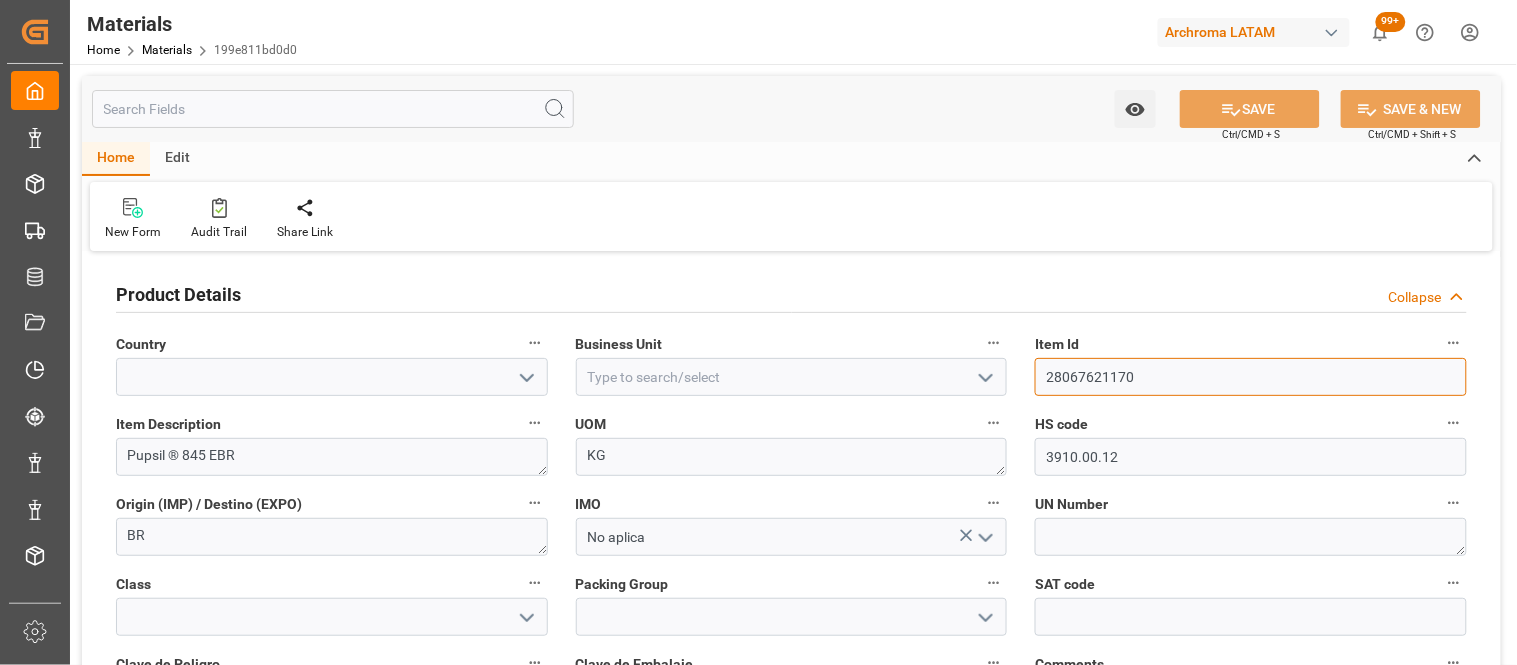 drag, startPoint x: 1152, startPoint y: 374, endPoint x: 1016, endPoint y: 378, distance: 136.0588 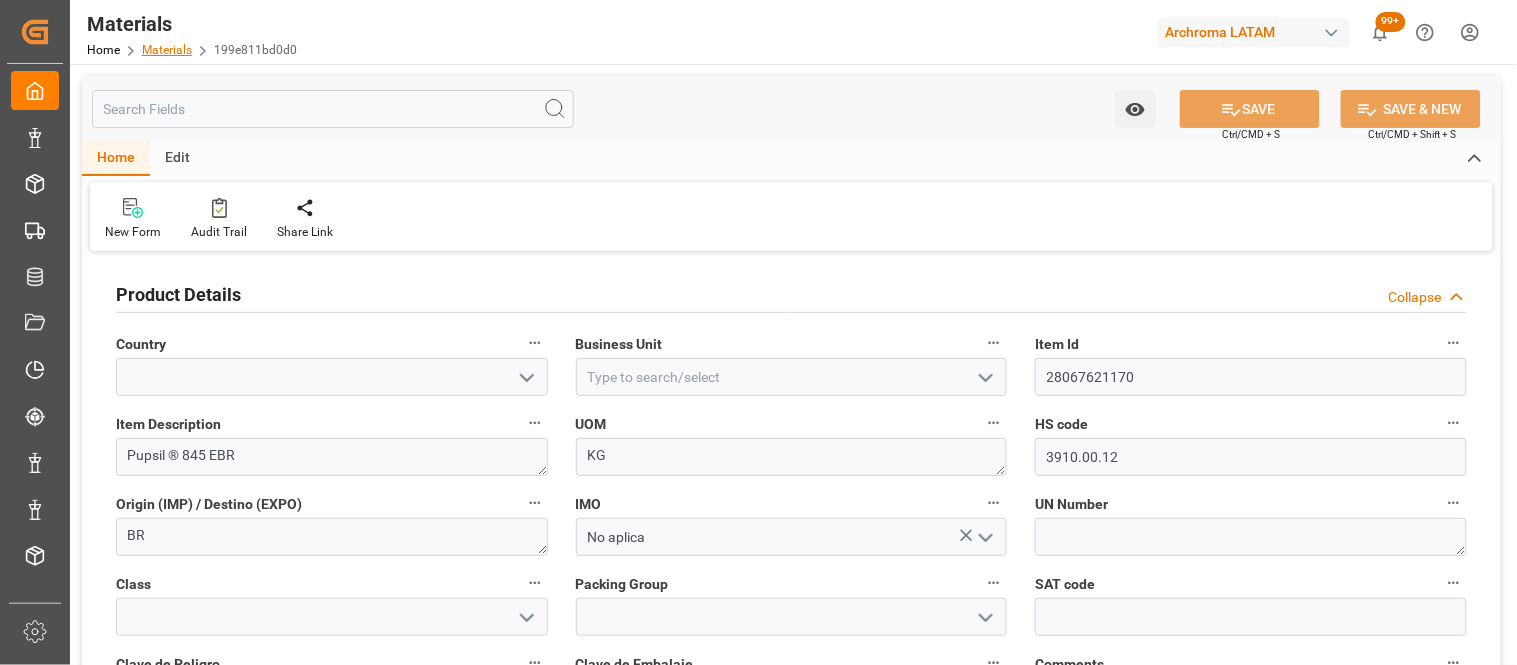 click on "Materials" at bounding box center [167, 50] 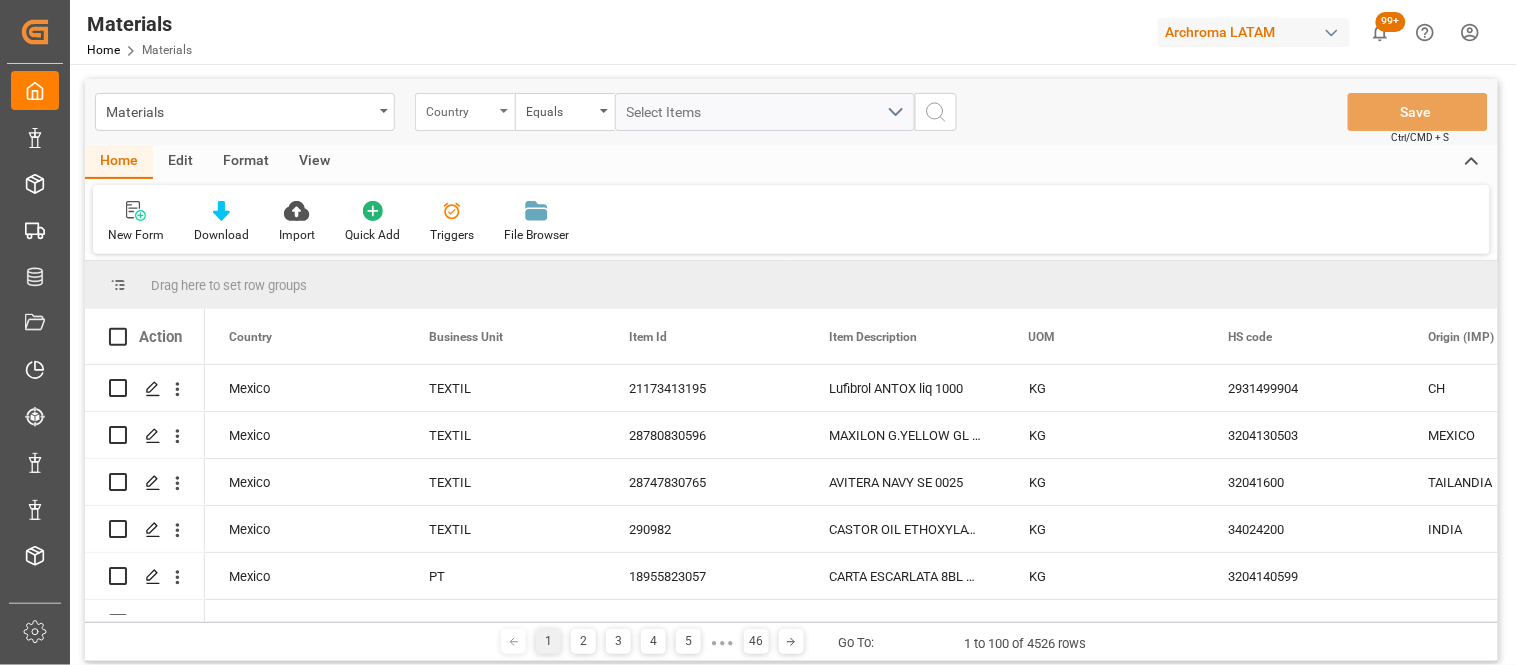 click on "Country" at bounding box center [465, 112] 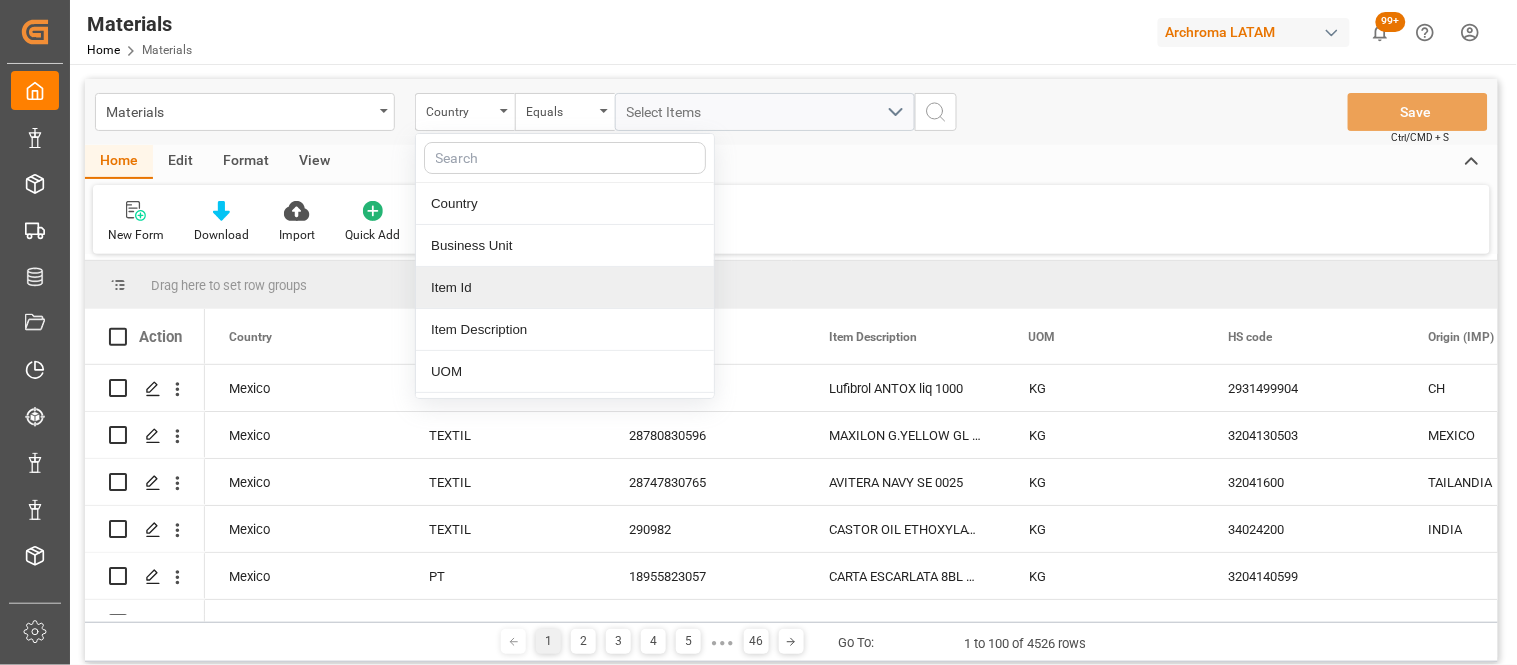 click on "Item Id" at bounding box center (565, 288) 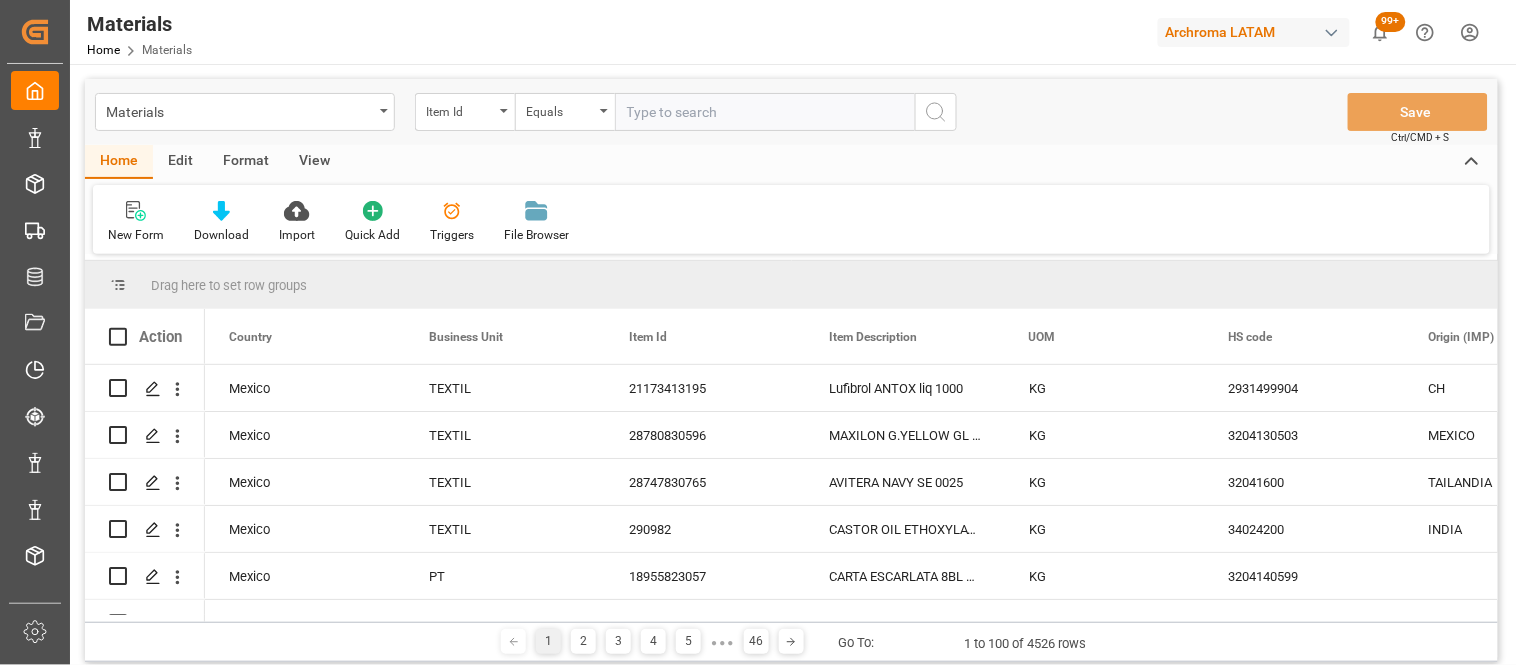 click at bounding box center [765, 112] 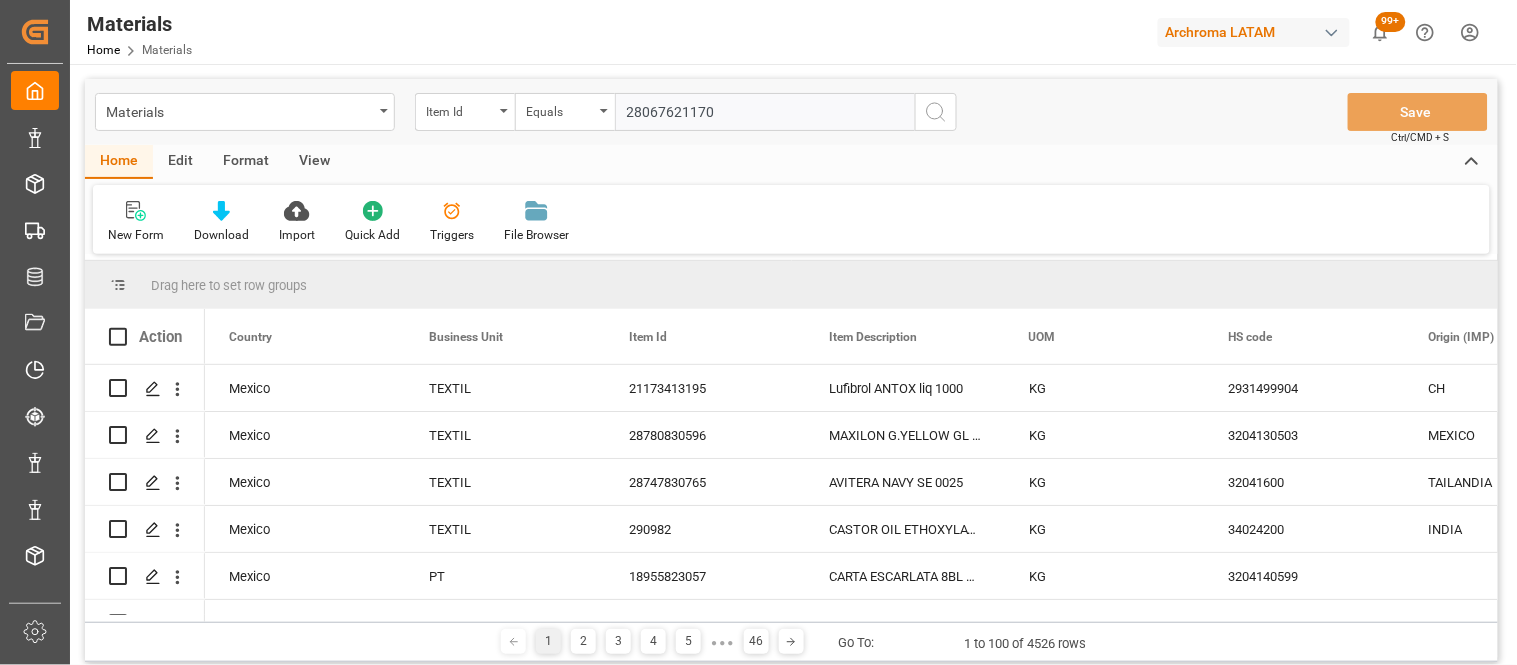 type 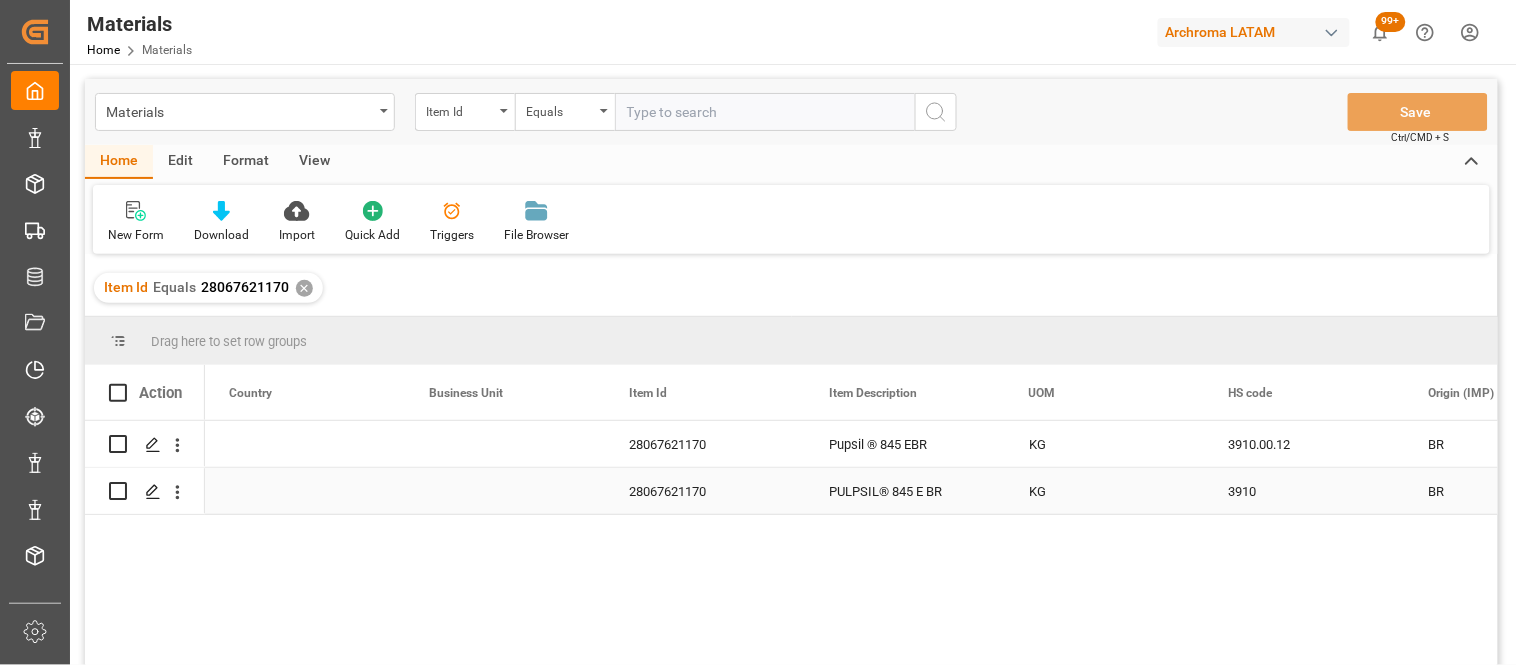 click on "28067621170" at bounding box center [705, 491] 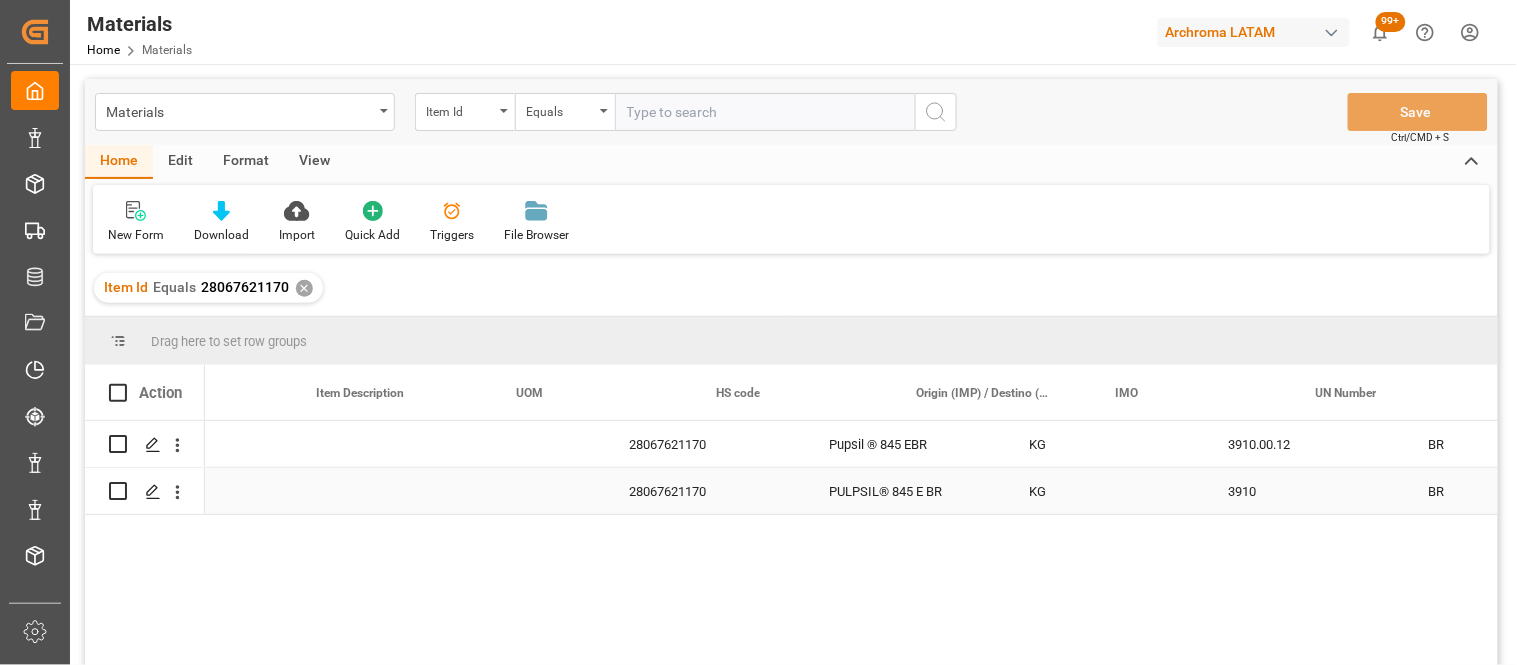 scroll, scrollTop: 0, scrollLeft: 1713, axis: horizontal 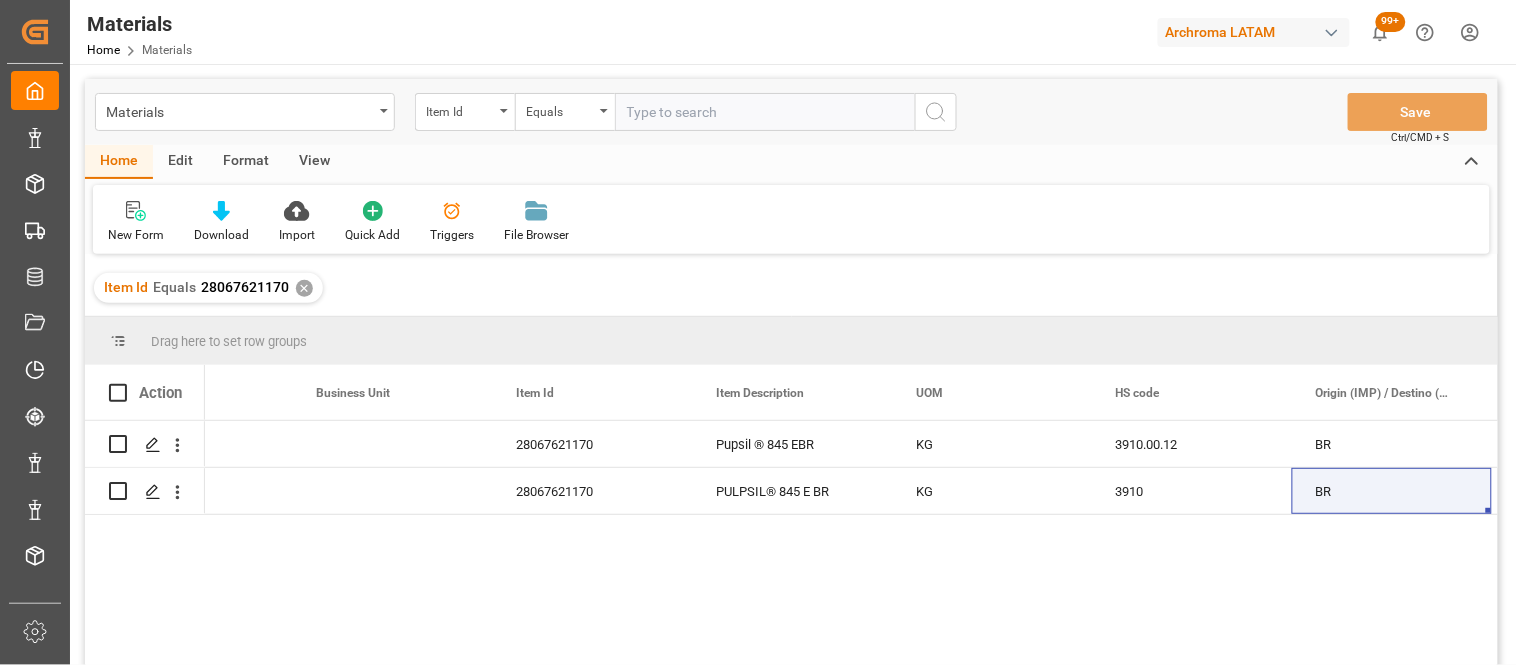 click on "No aplica BR [NUMBER] KG Pupsil ® 845 EBR [NUMBER] No aplica BR [NUMBER] KG PULPSIL® 845 E BR [NUMBER]" at bounding box center (851, 549) 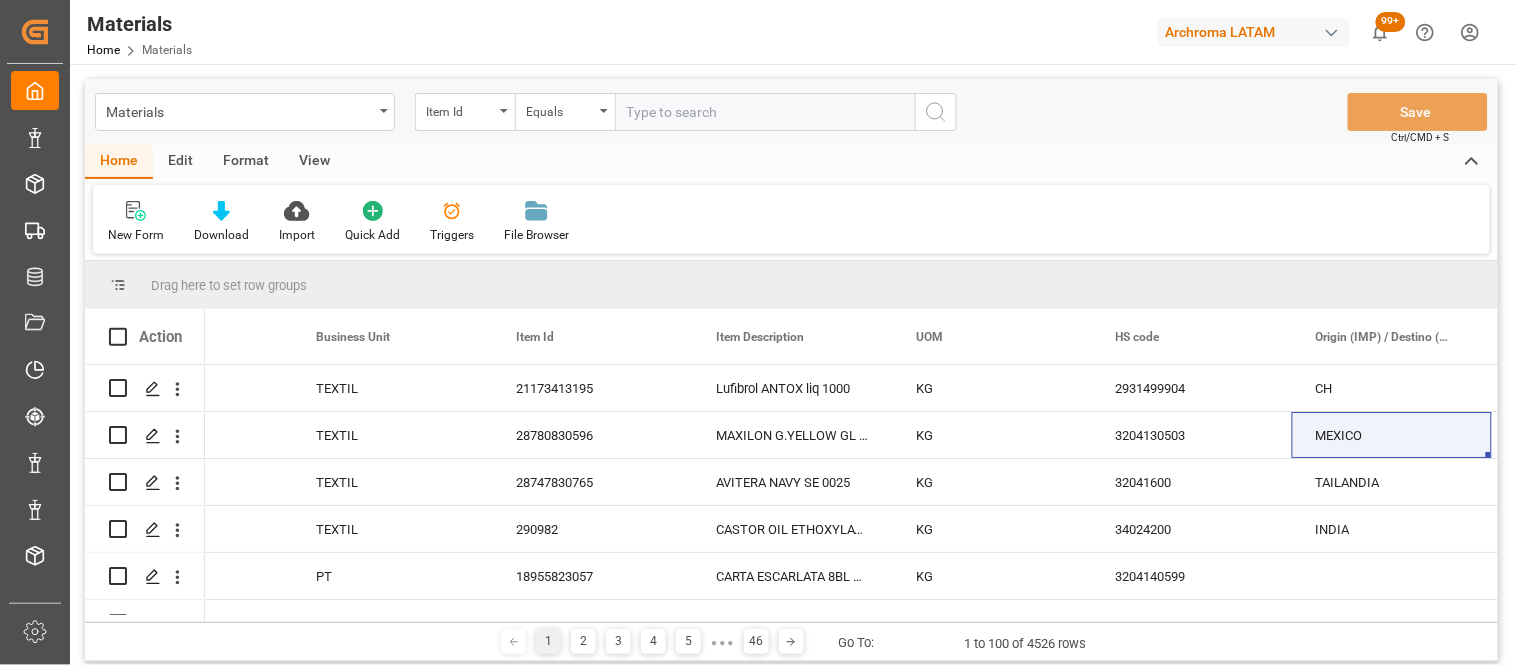 click on "Edit" at bounding box center (180, 162) 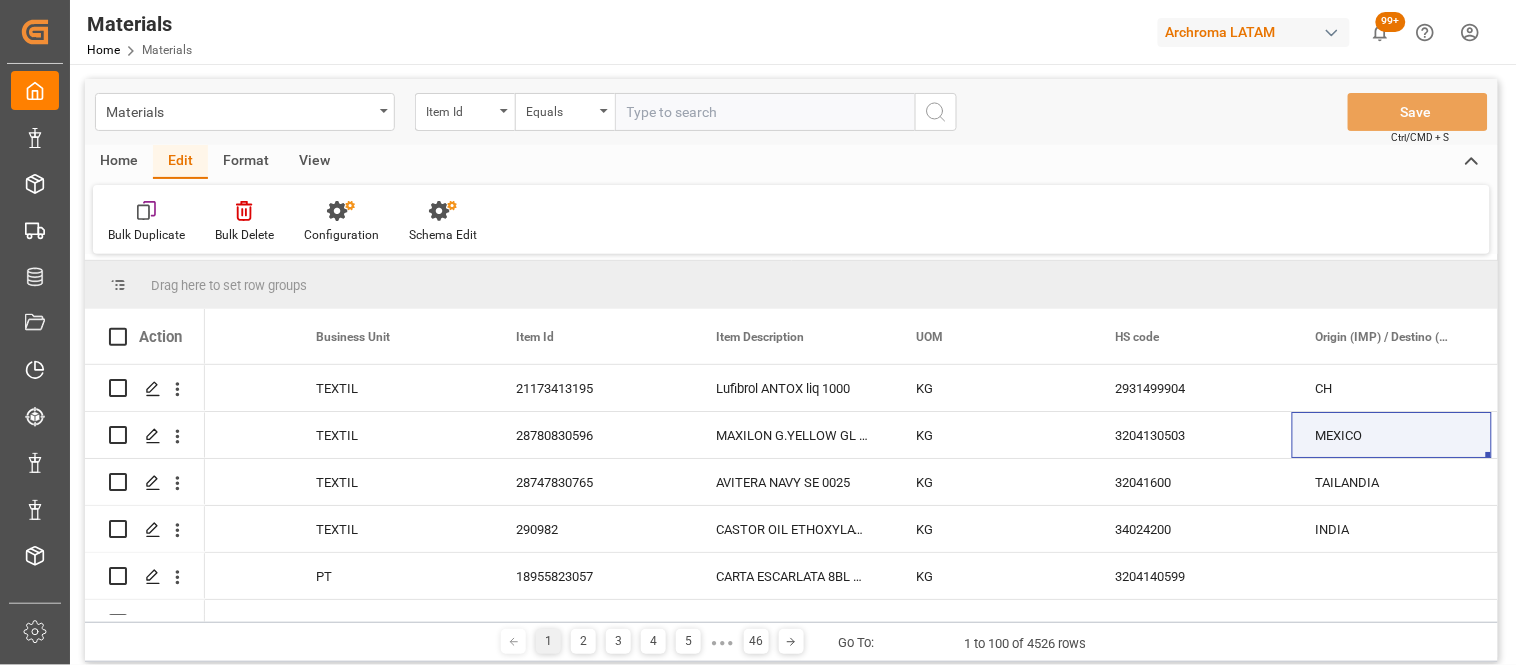 click on "Format" at bounding box center (246, 162) 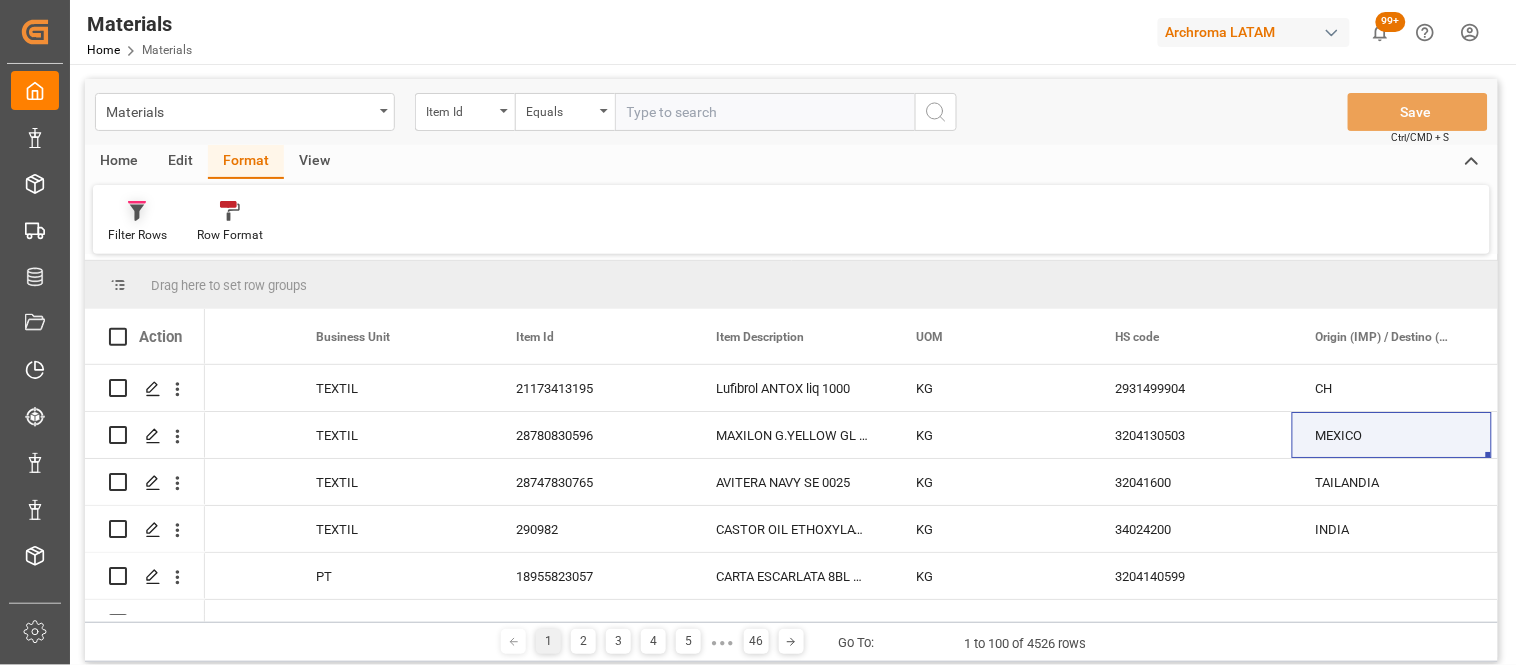 click on "Filter Rows" at bounding box center (137, 235) 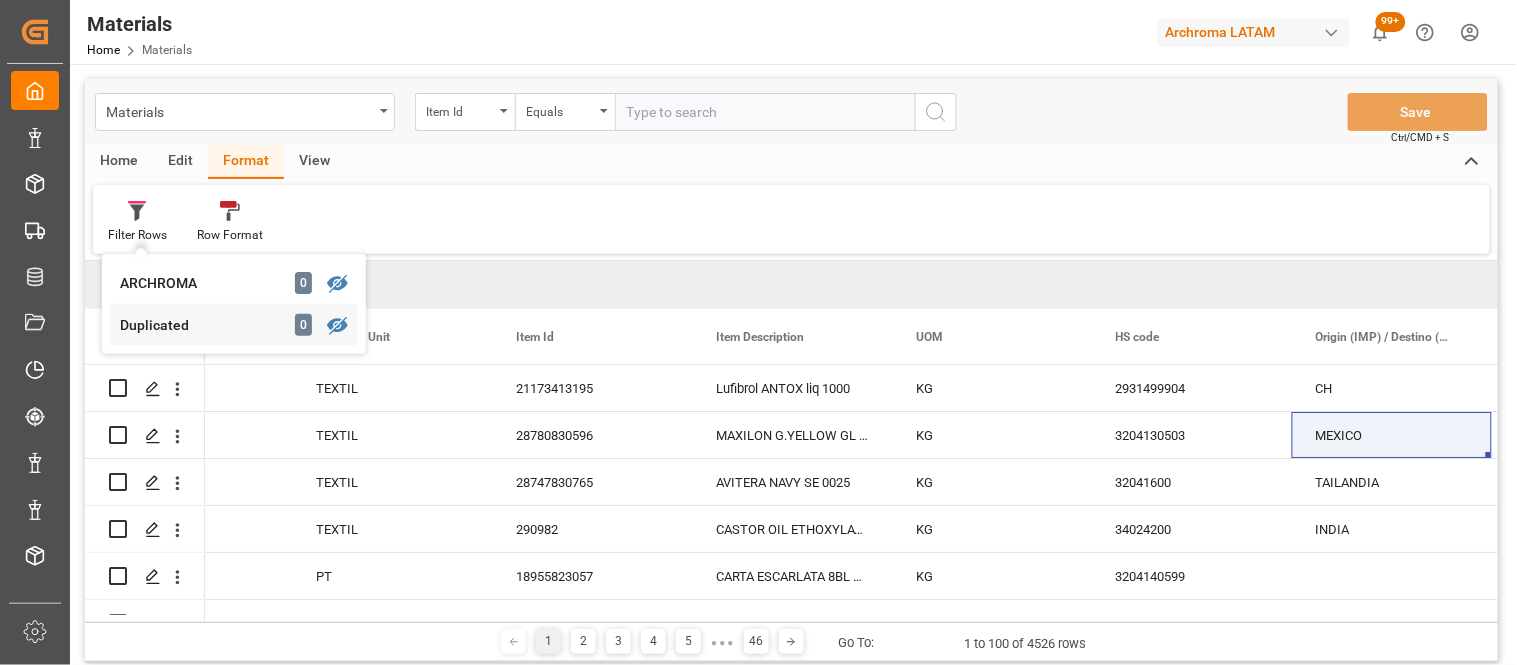 click on "Duplicated" at bounding box center (207, 325) 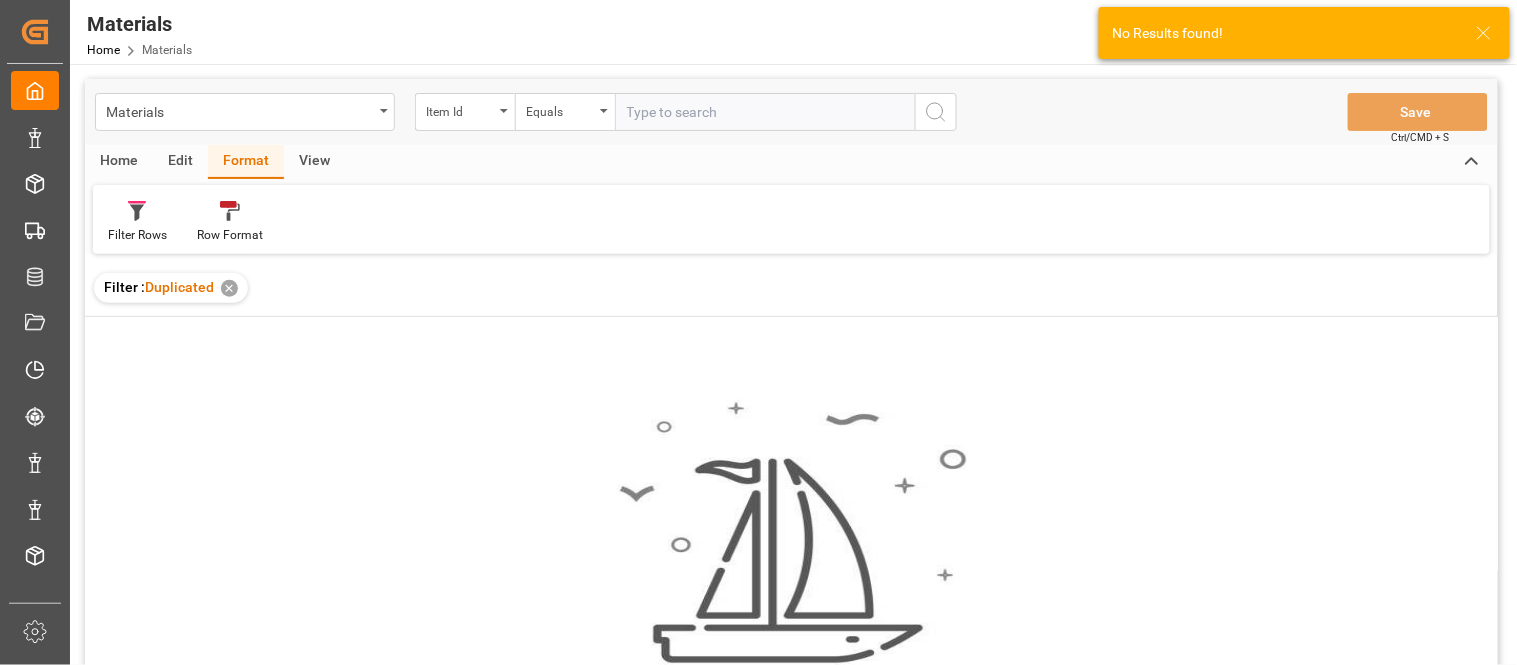 click 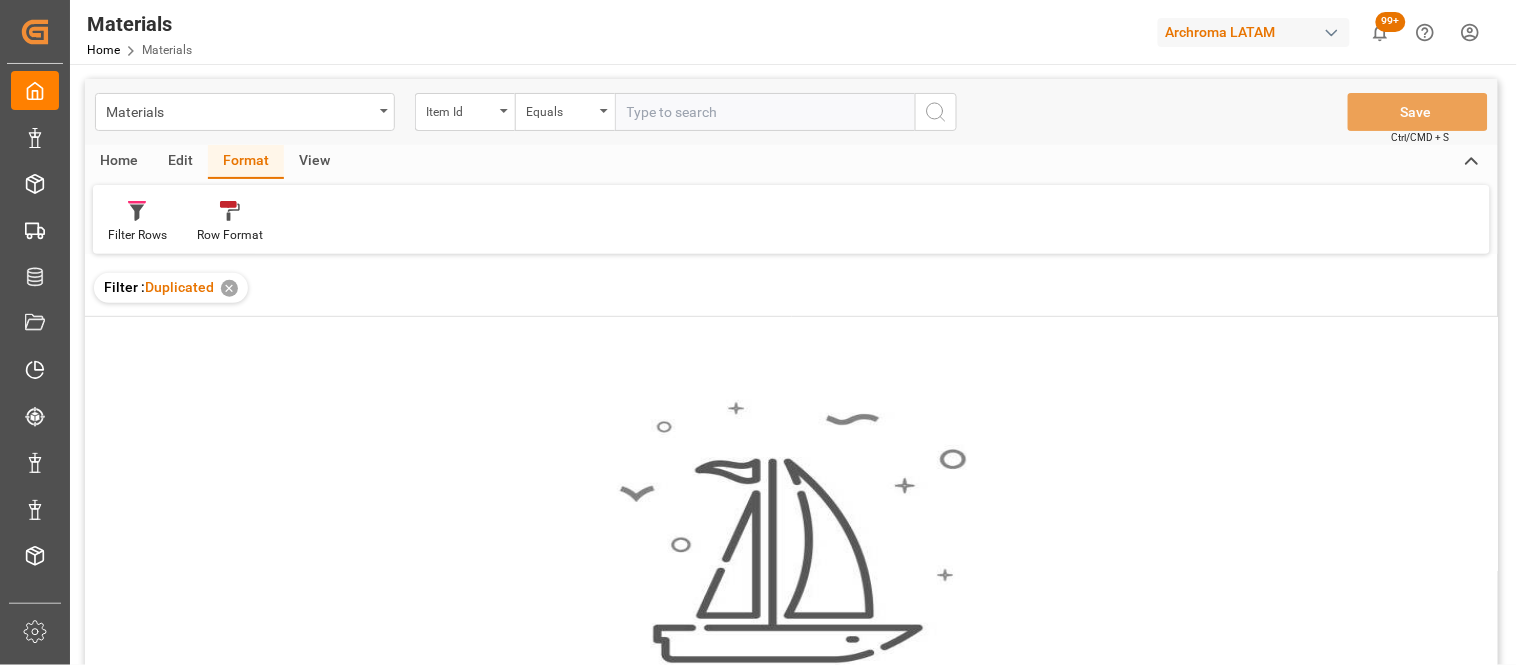 click on "✕" at bounding box center (229, 288) 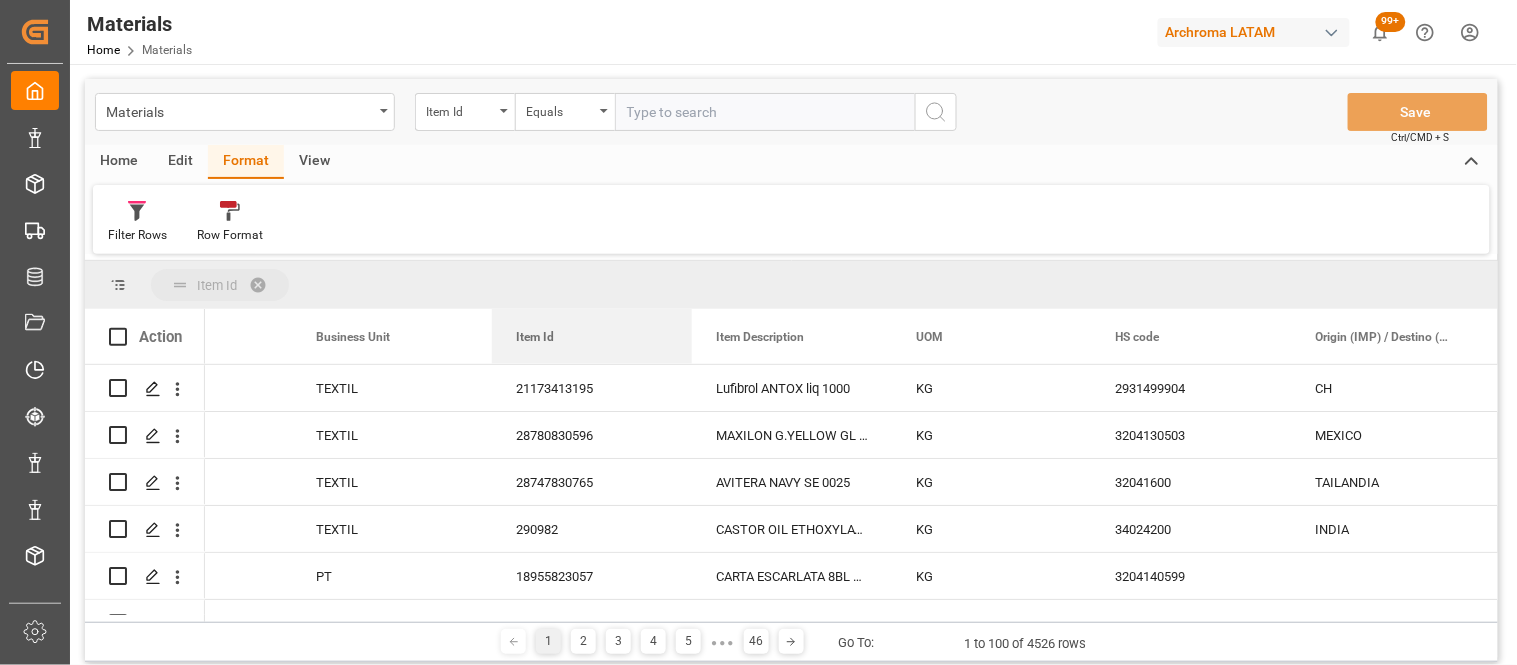 drag, startPoint x: 545, startPoint y: 333, endPoint x: 527, endPoint y: 288, distance: 48.466484 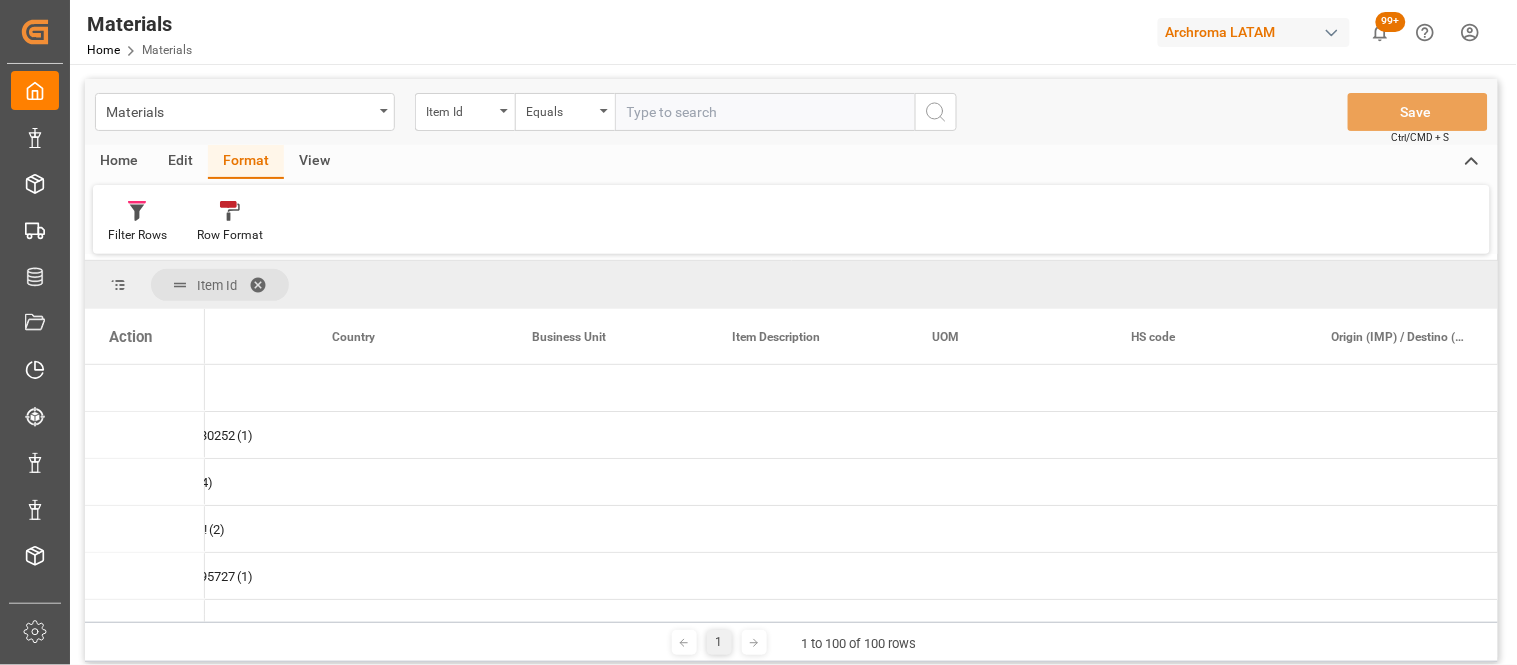 scroll, scrollTop: 0, scrollLeft: 0, axis: both 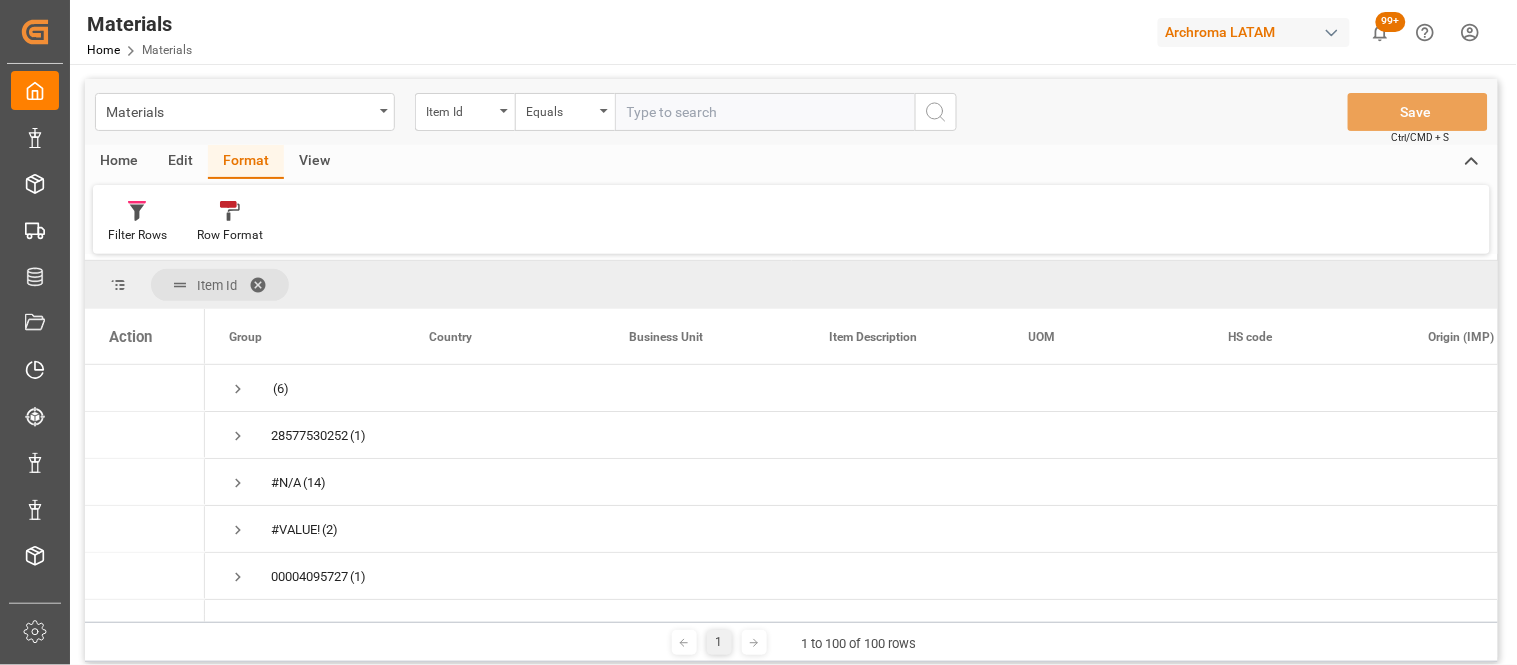 click at bounding box center (265, 285) 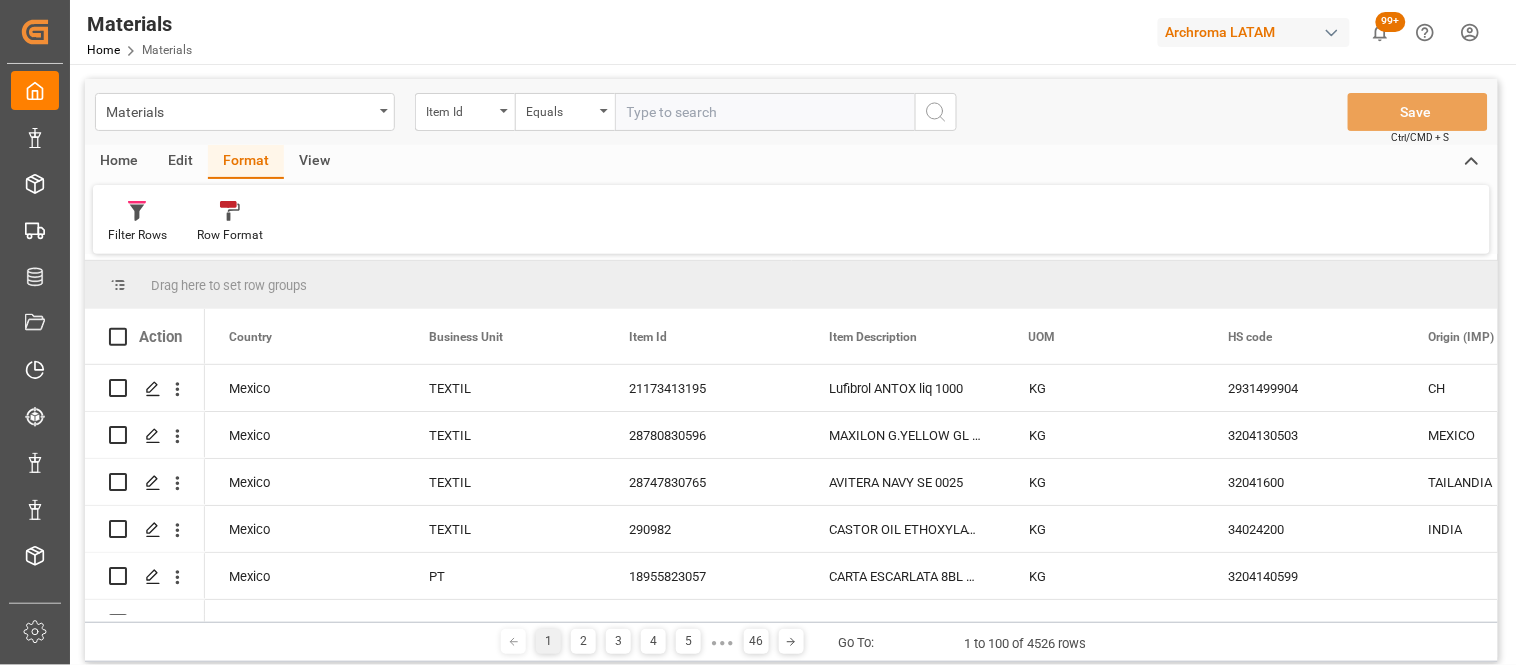 click on "Edit" at bounding box center [180, 162] 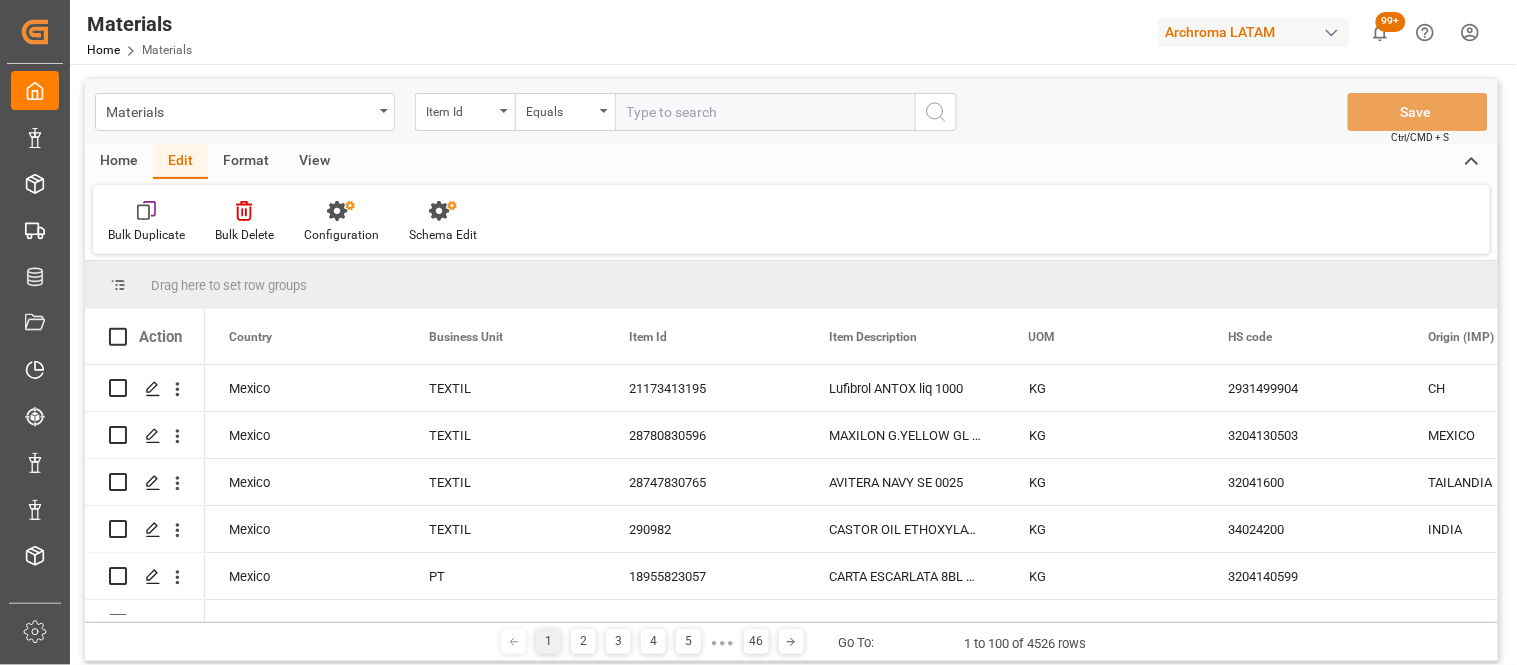 click on "Edit" at bounding box center (180, 162) 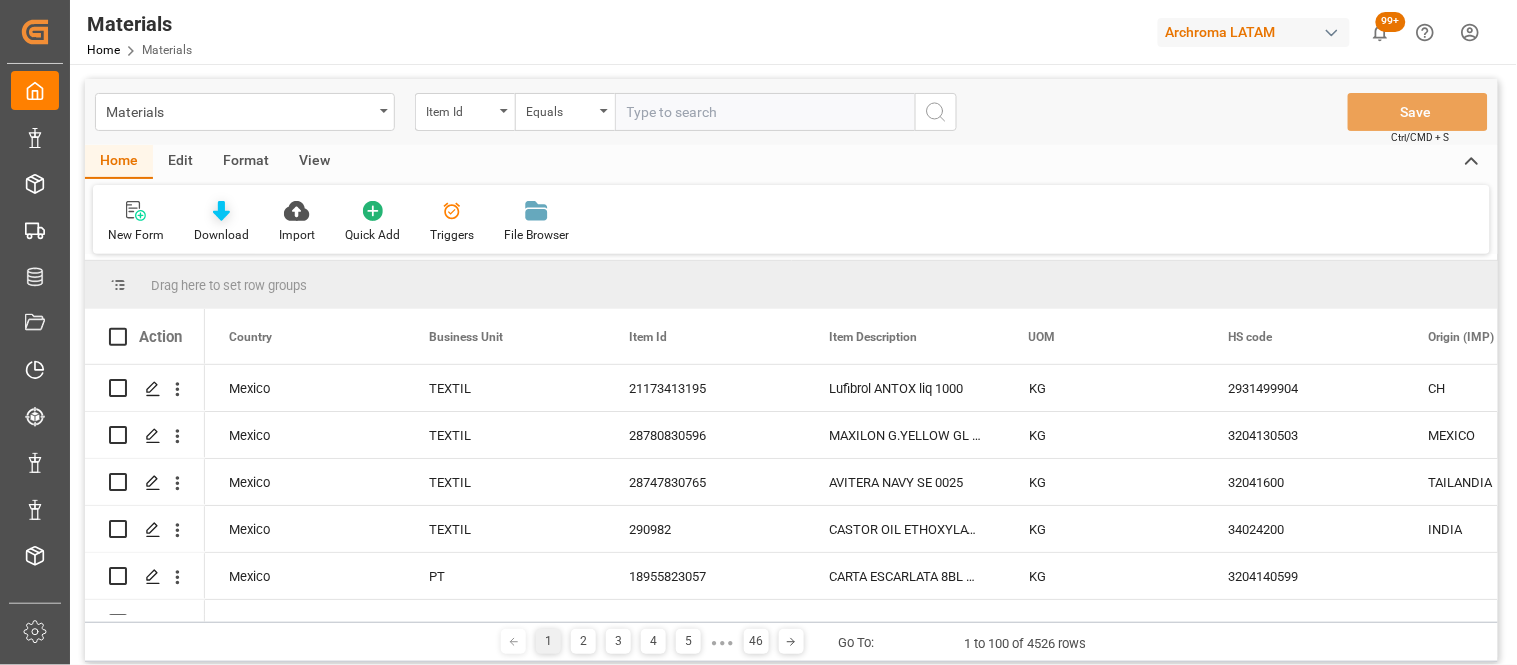 click on "Download" at bounding box center [221, 235] 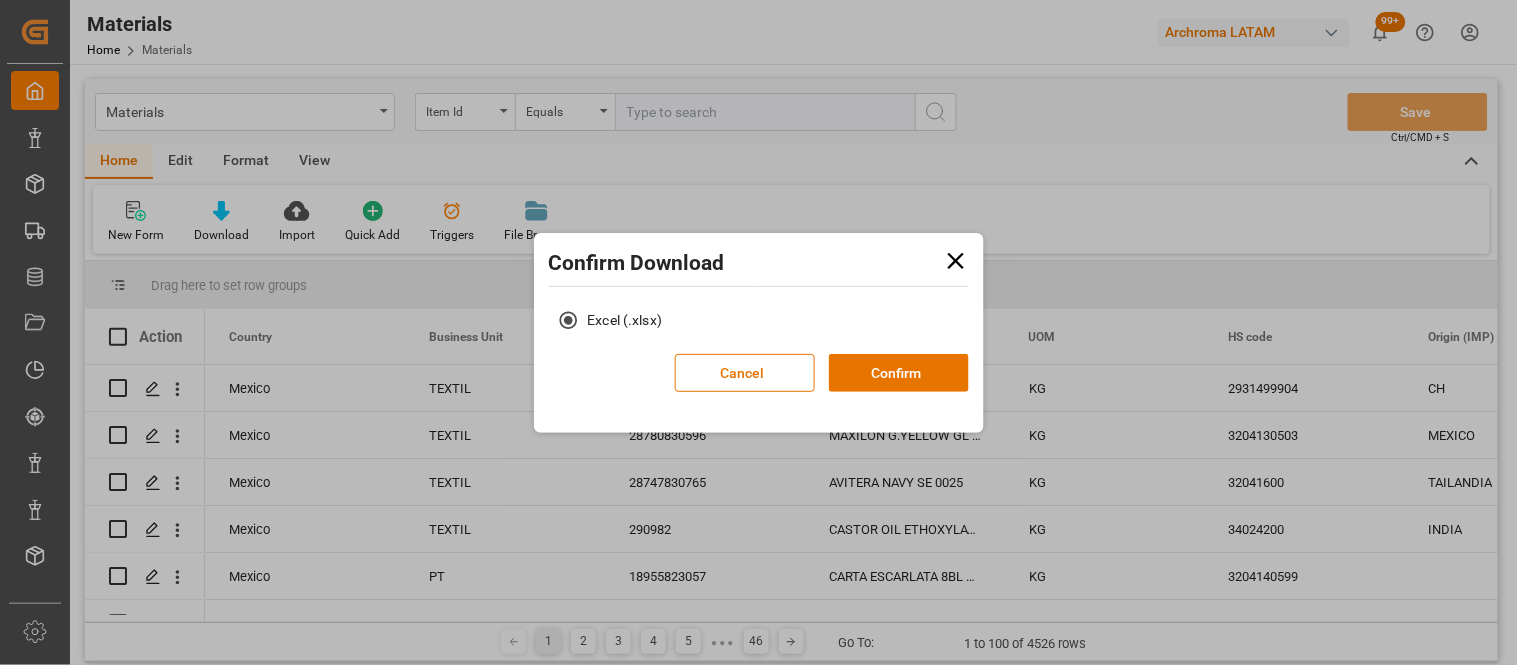 click on "Excel (.xlsx)" at bounding box center [759, 327] 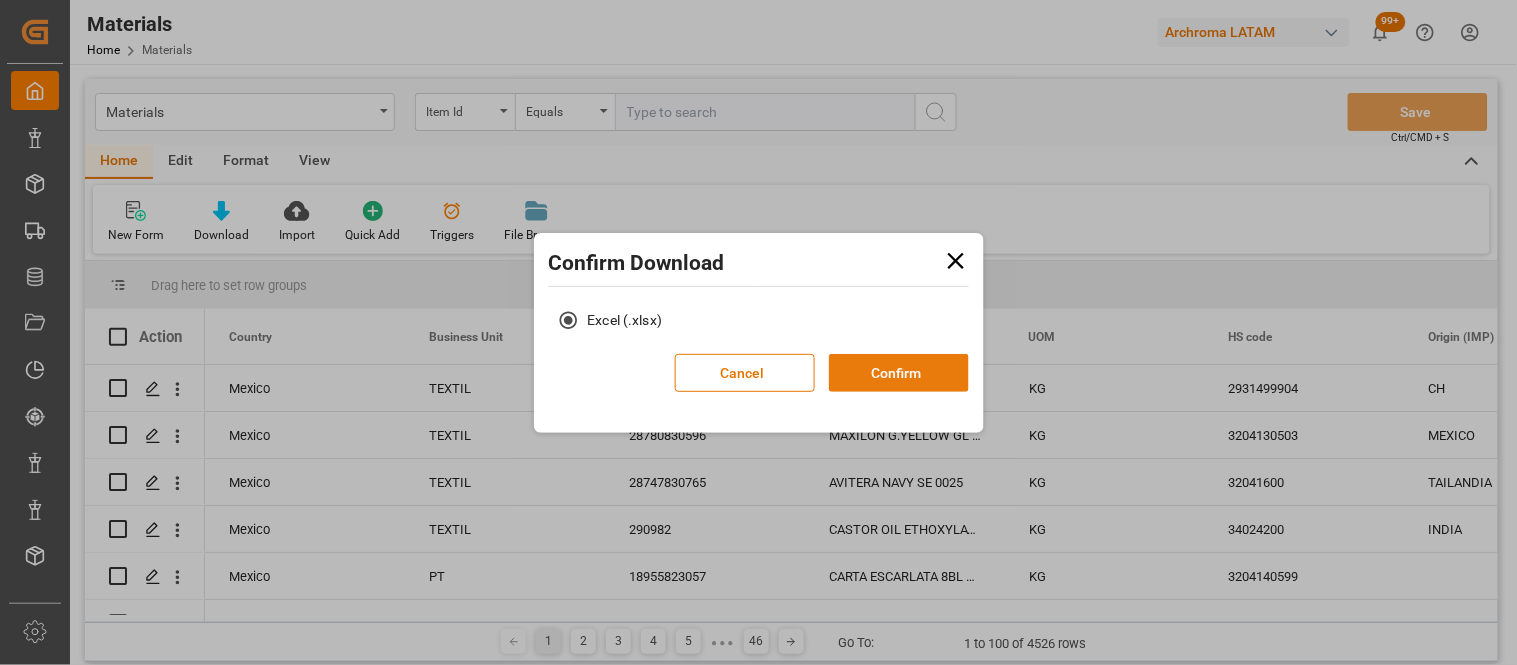click on "Confirm" at bounding box center (899, 373) 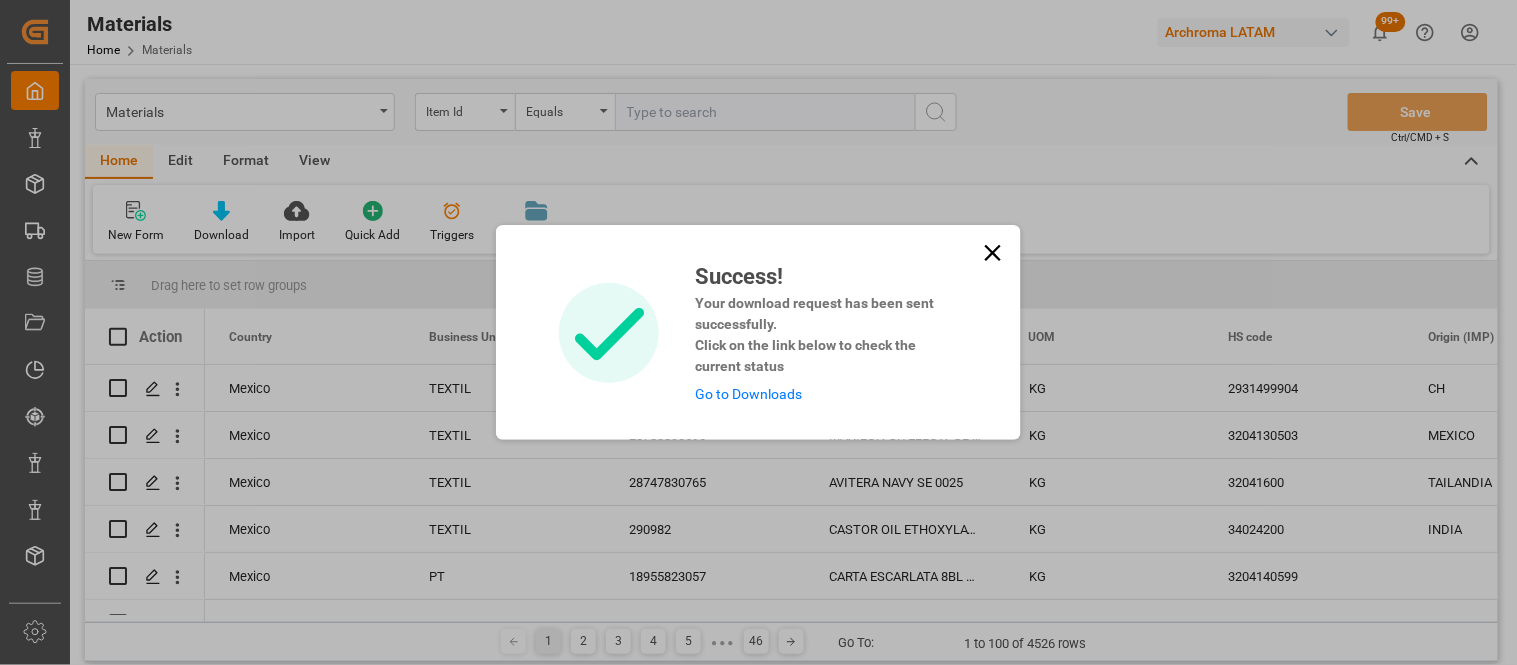 click on "Go to Downloads" at bounding box center (748, 394) 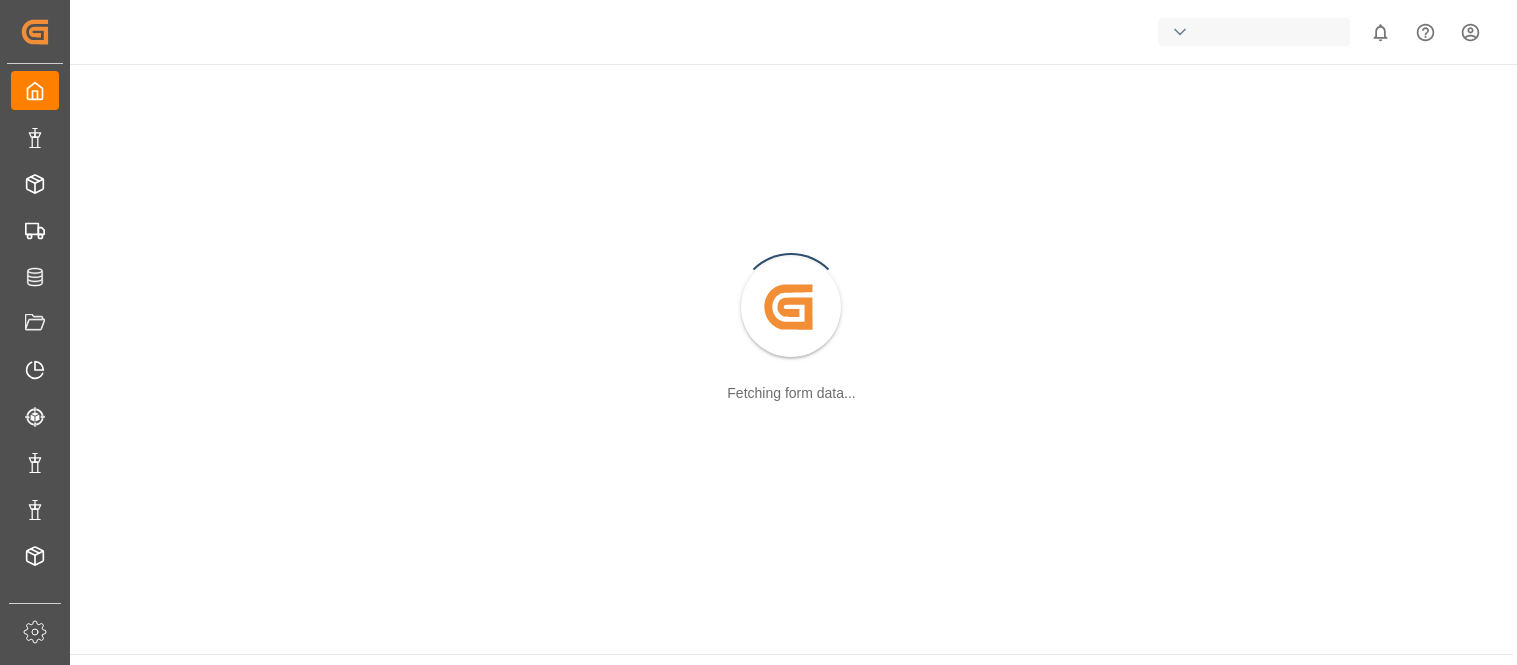 scroll, scrollTop: 0, scrollLeft: 0, axis: both 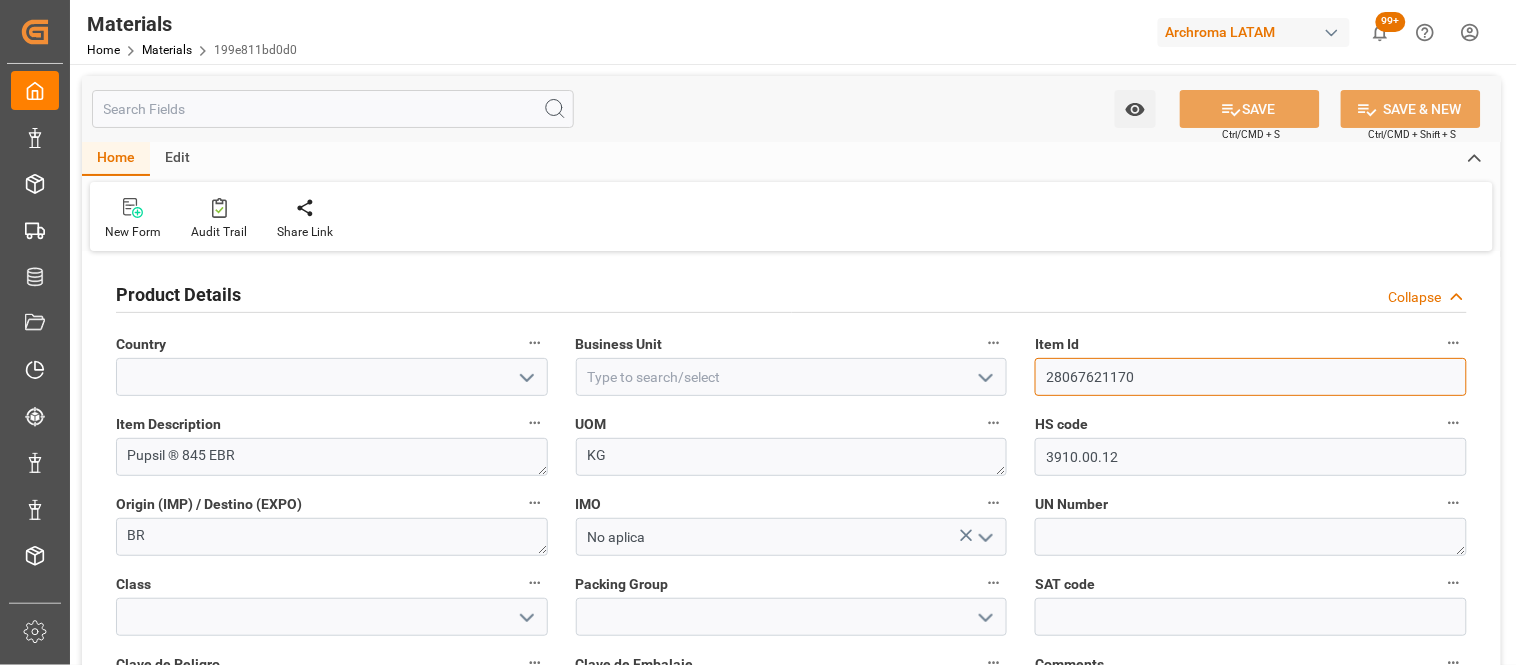 drag, startPoint x: 1148, startPoint y: 376, endPoint x: 982, endPoint y: 385, distance: 166.24379 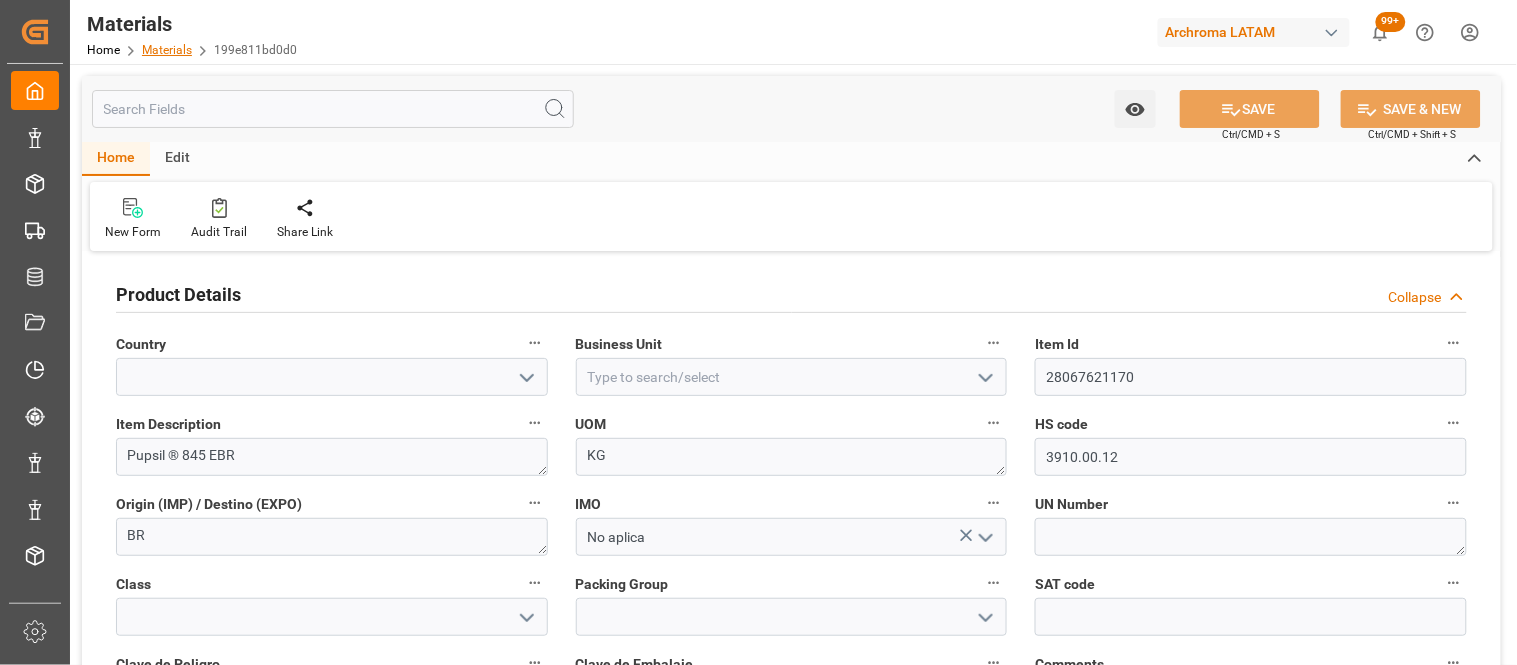 click on "Materials" at bounding box center (167, 50) 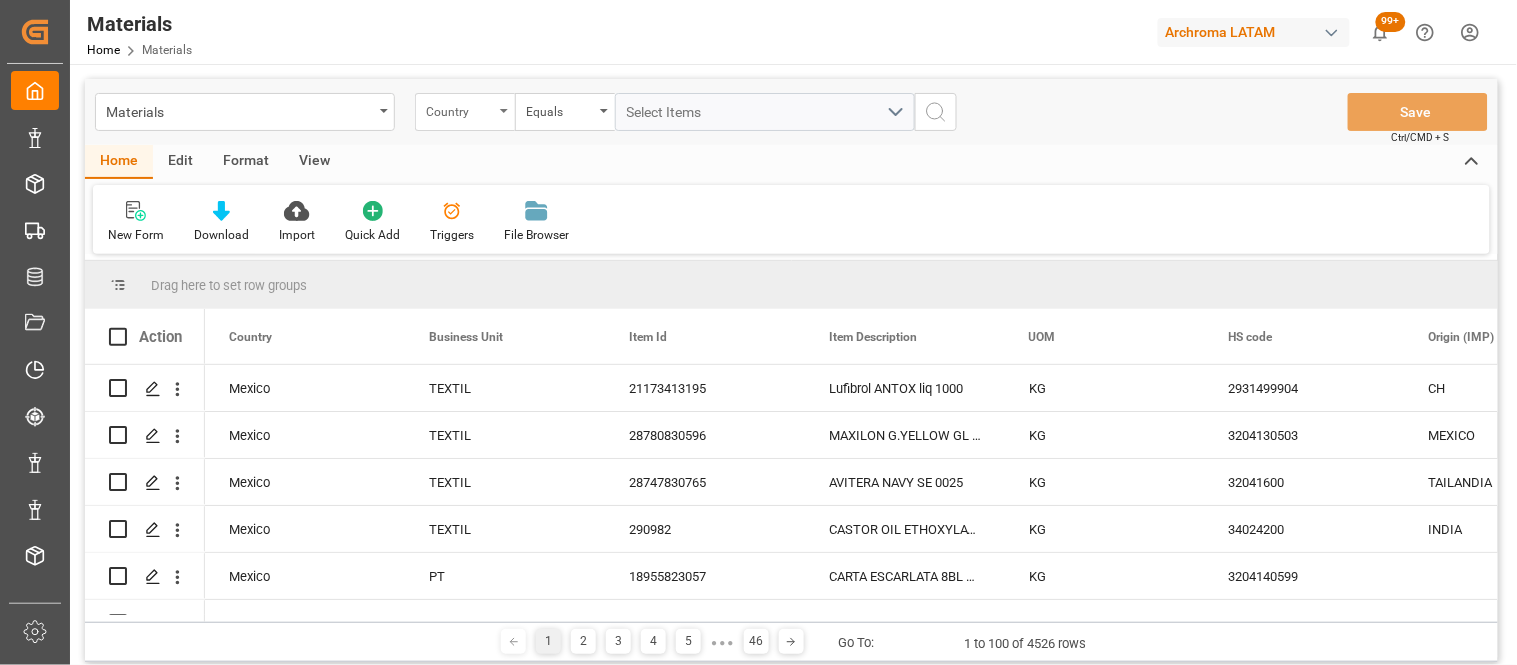 click on "Country" at bounding box center [465, 112] 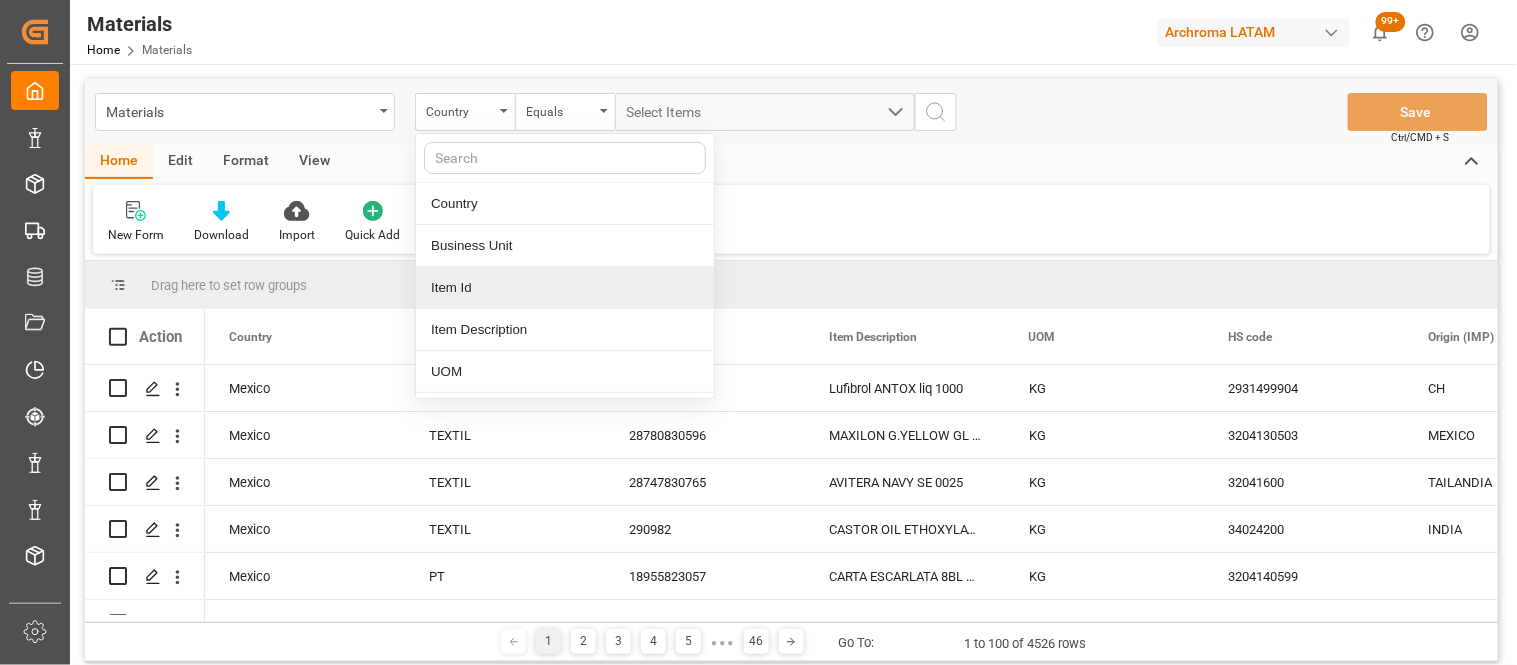 click on "Item Id" at bounding box center [565, 288] 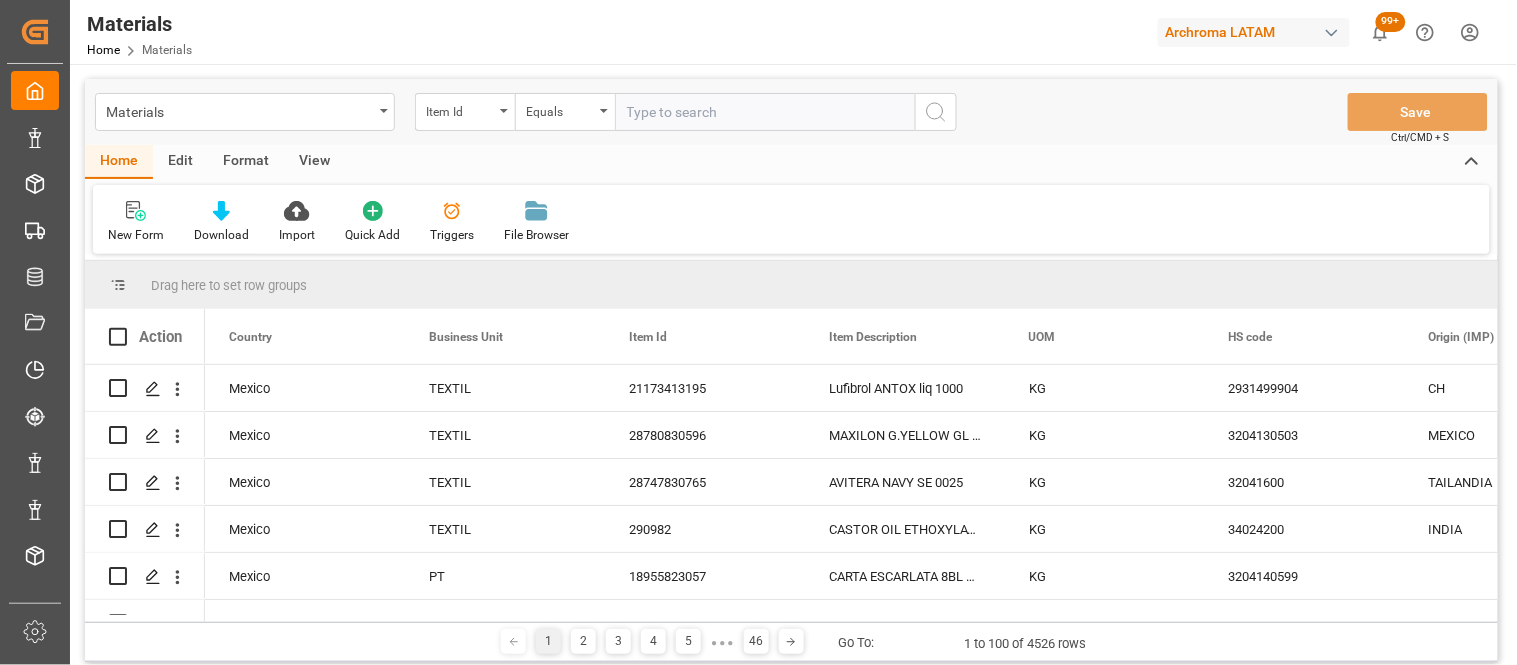 click at bounding box center (765, 112) 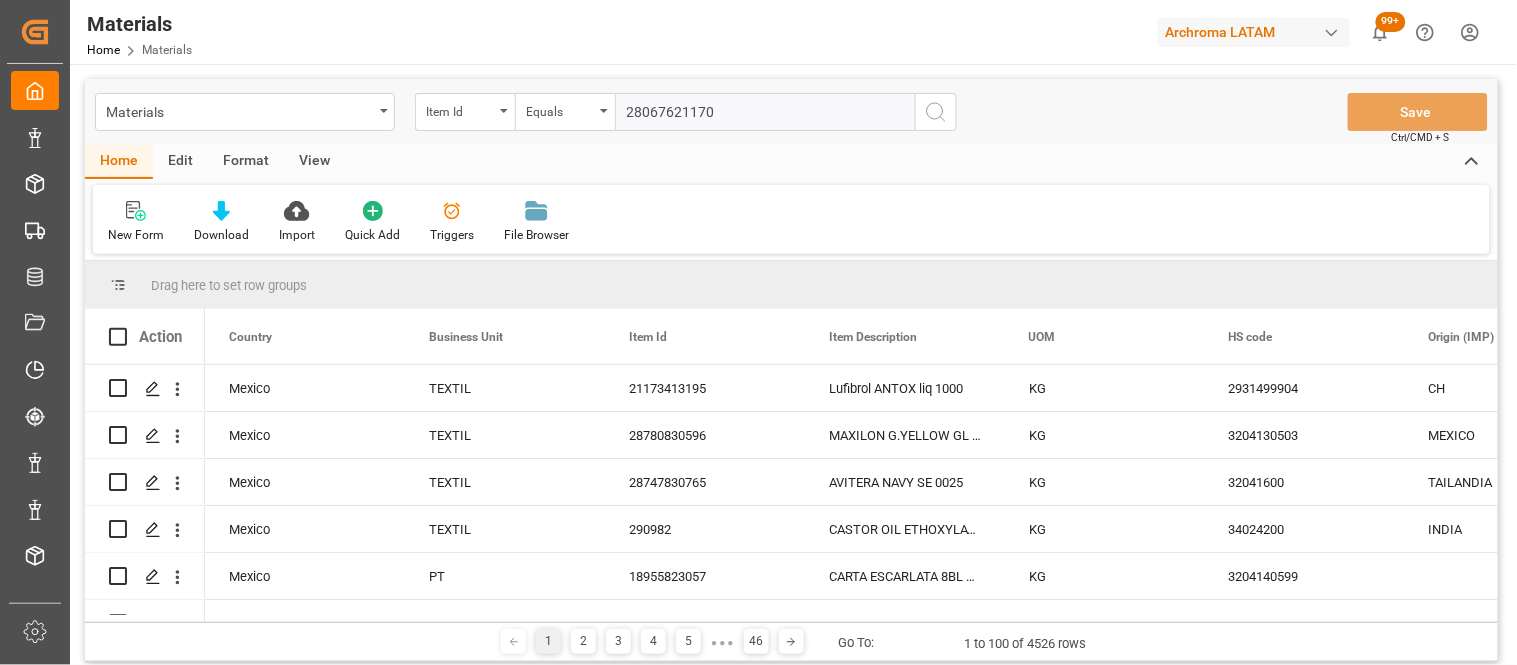type 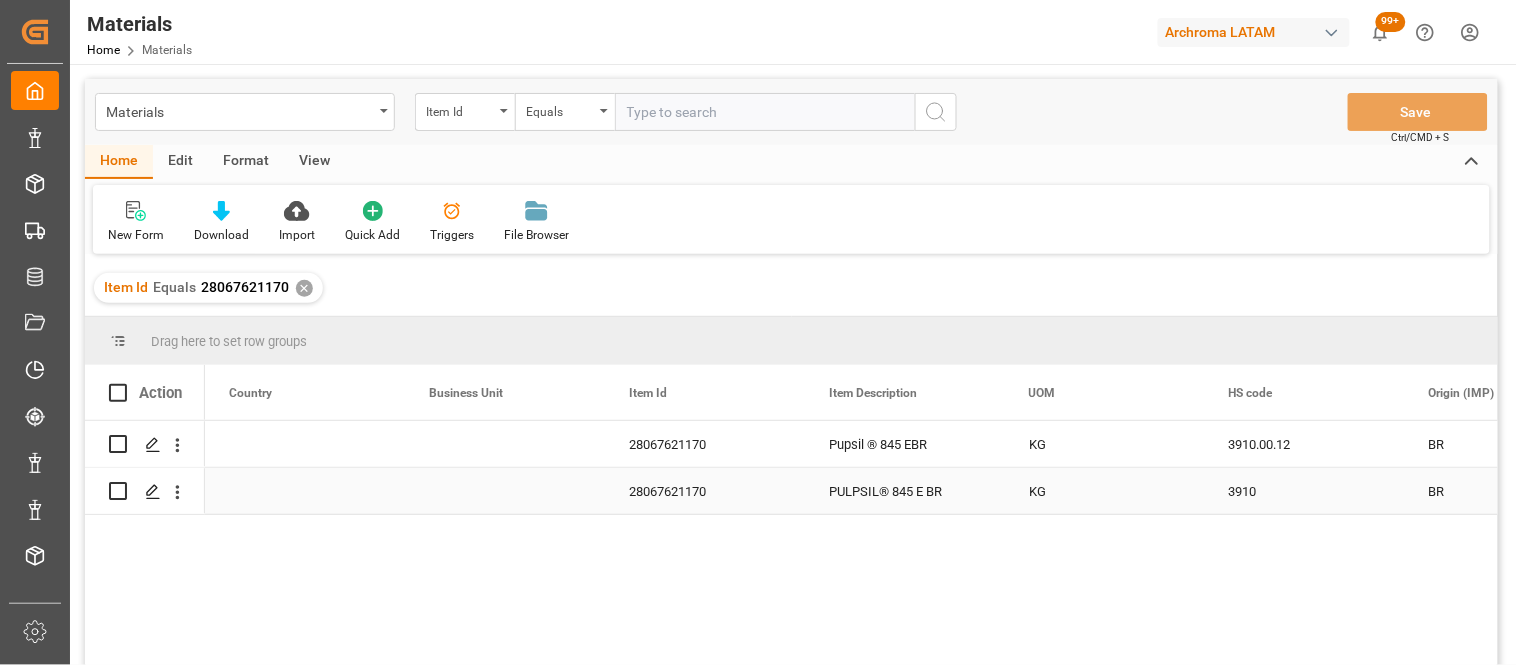 click on "PULPSIL® 845 E BR" at bounding box center [905, 491] 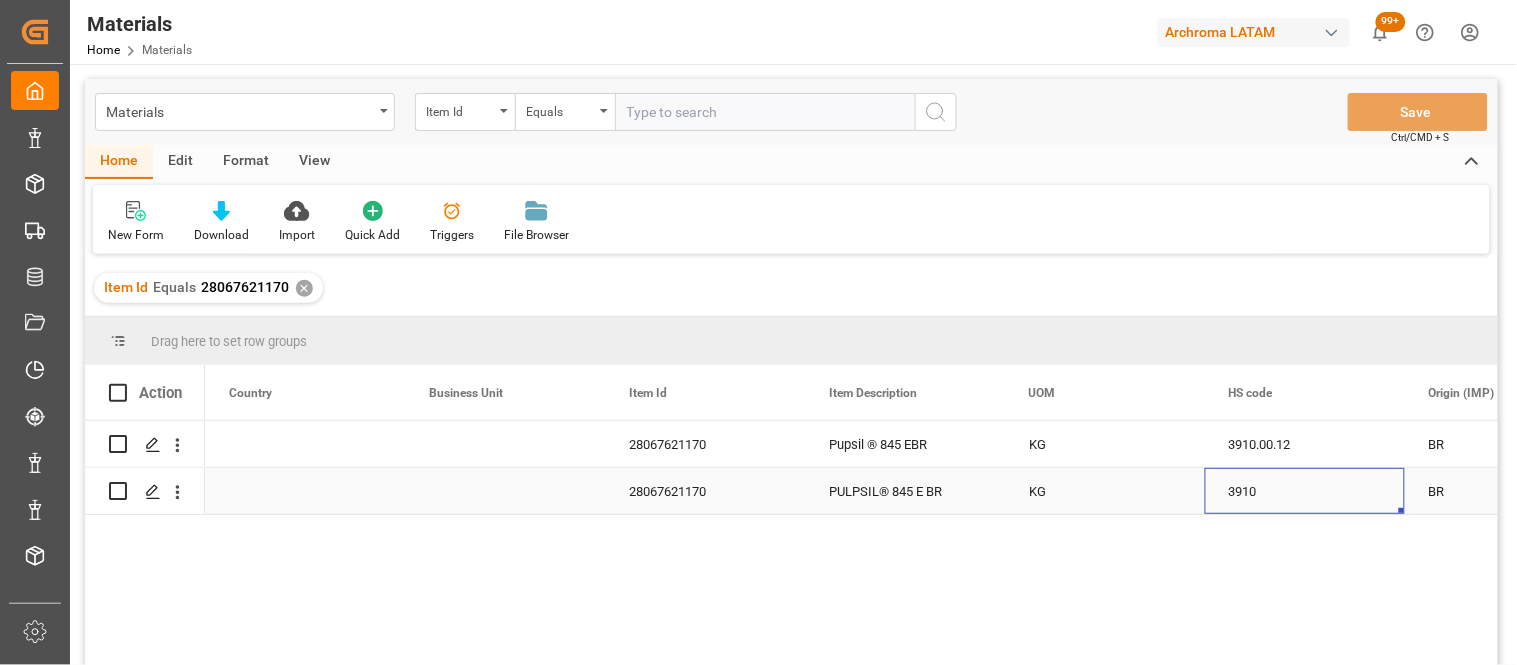 scroll, scrollTop: 0, scrollLeft: 113, axis: horizontal 